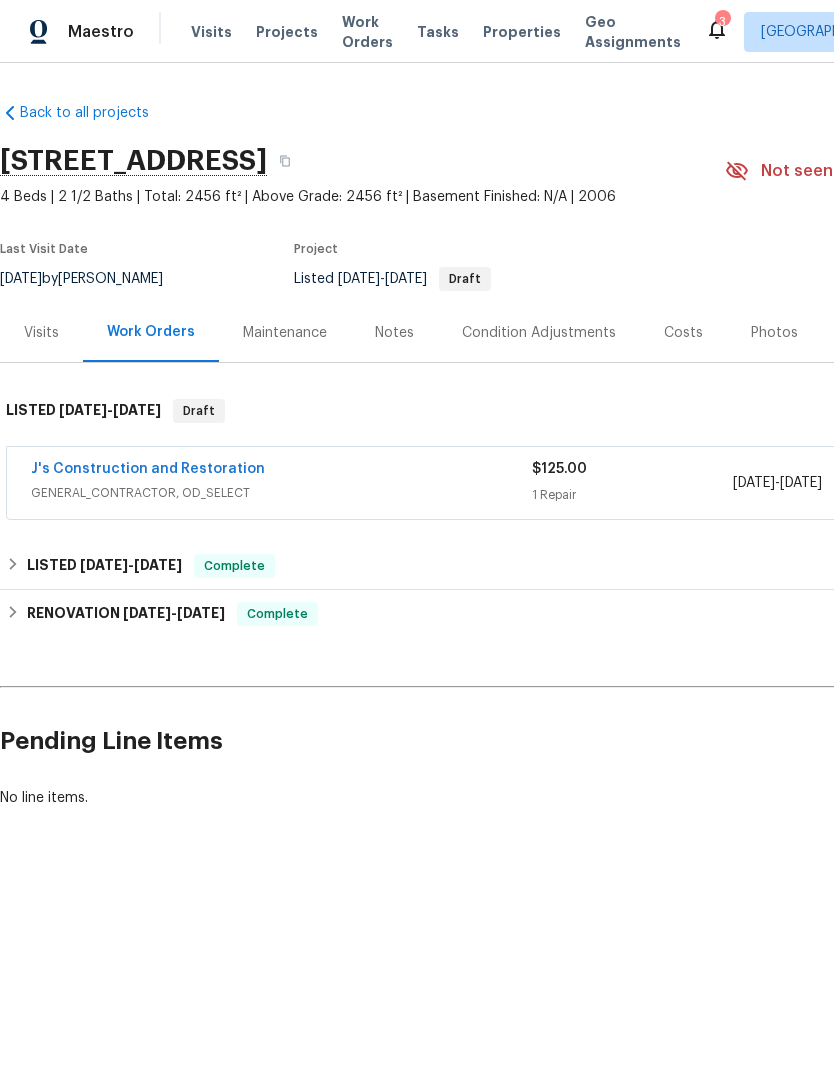 scroll, scrollTop: 0, scrollLeft: 0, axis: both 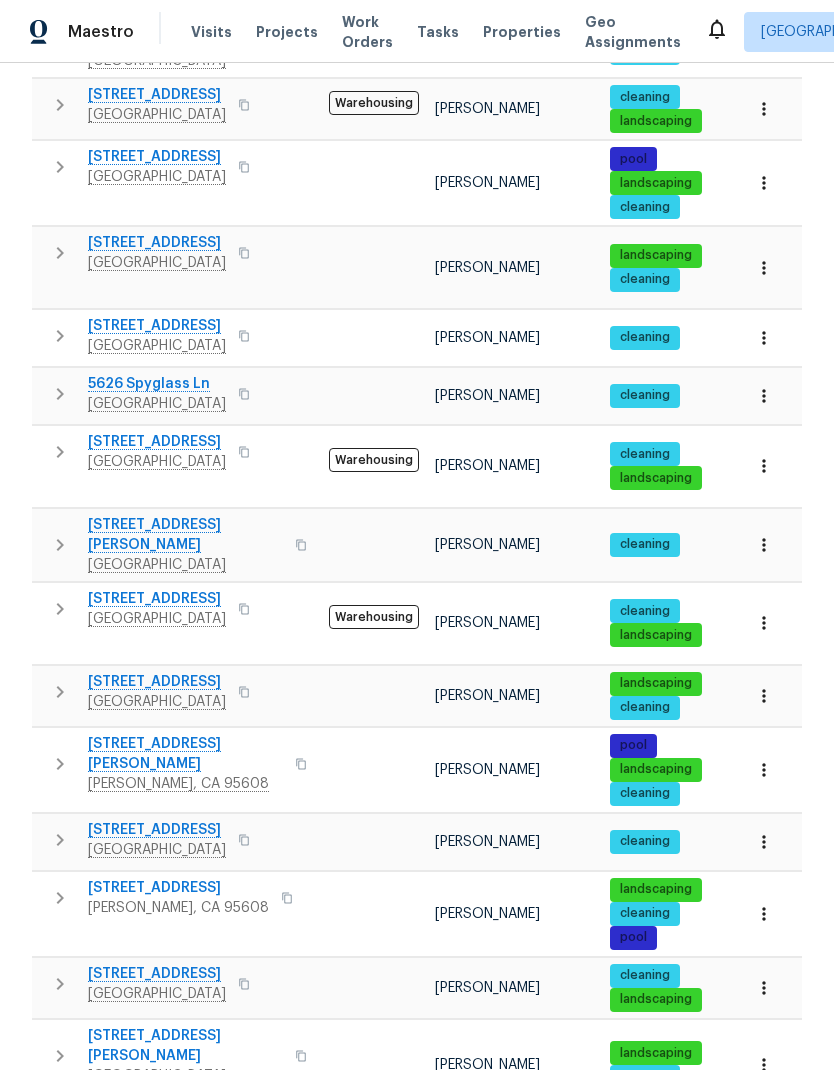 click at bounding box center (244, 336) 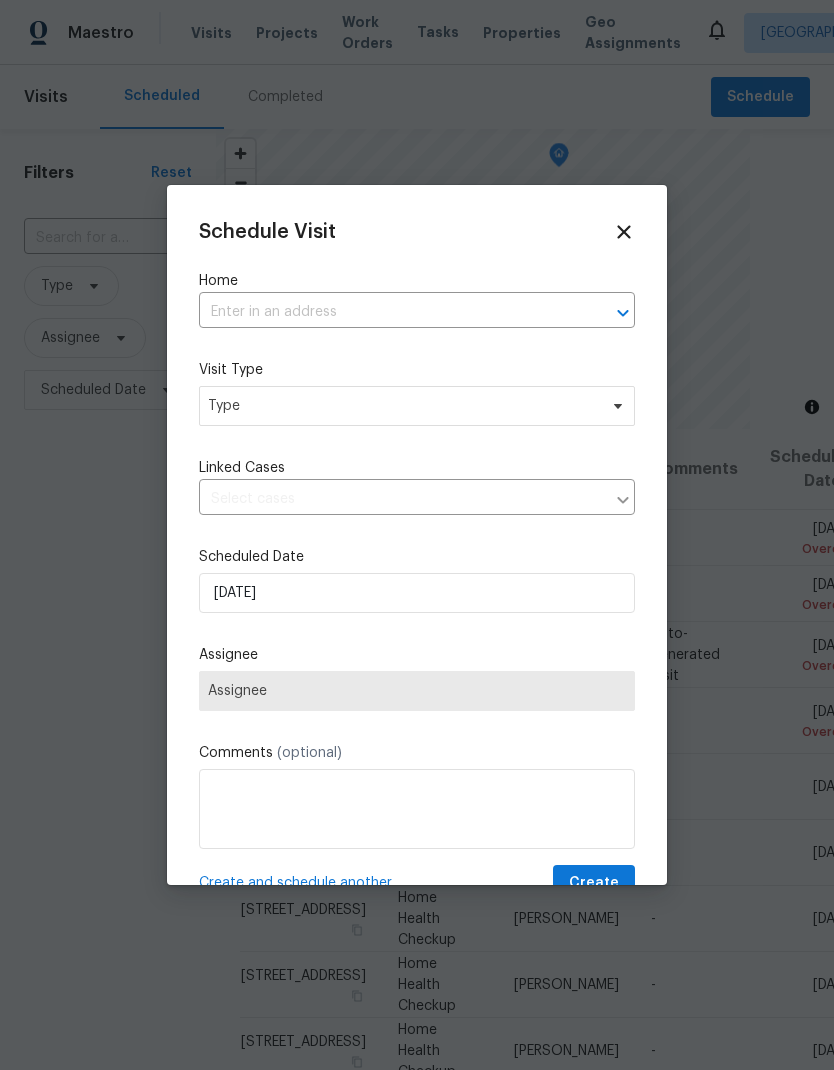 scroll, scrollTop: 0, scrollLeft: 0, axis: both 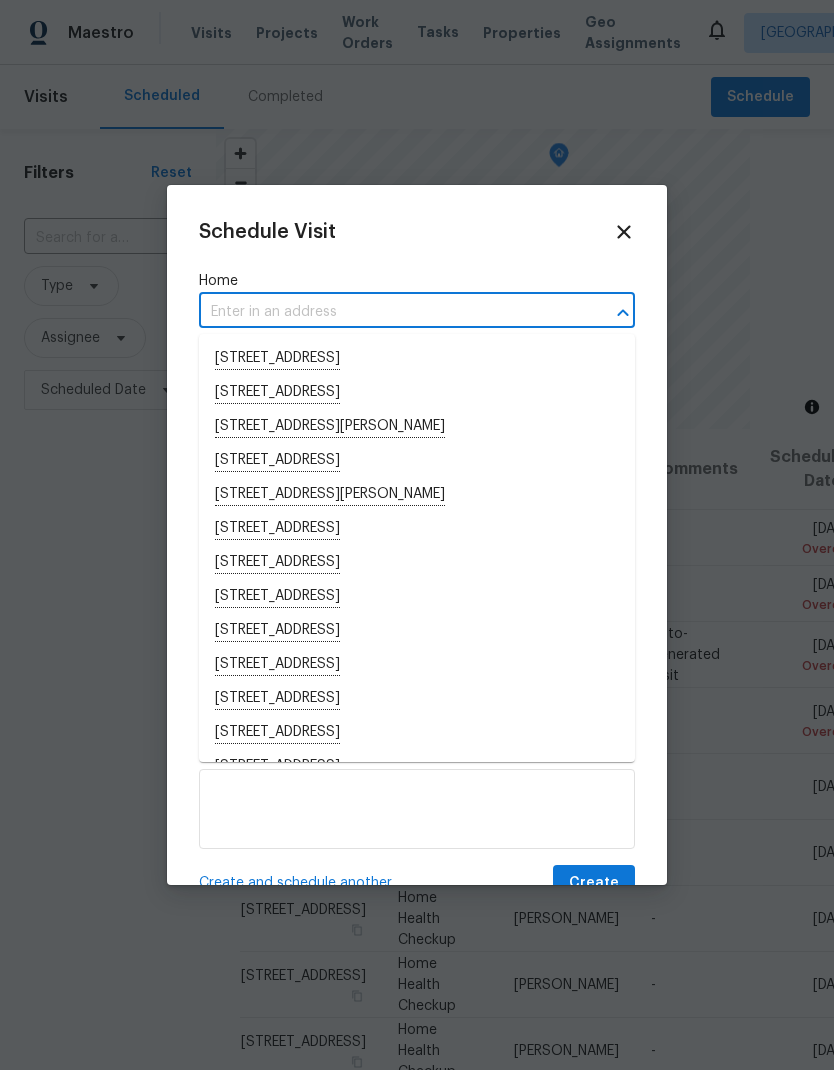 click at bounding box center (389, 312) 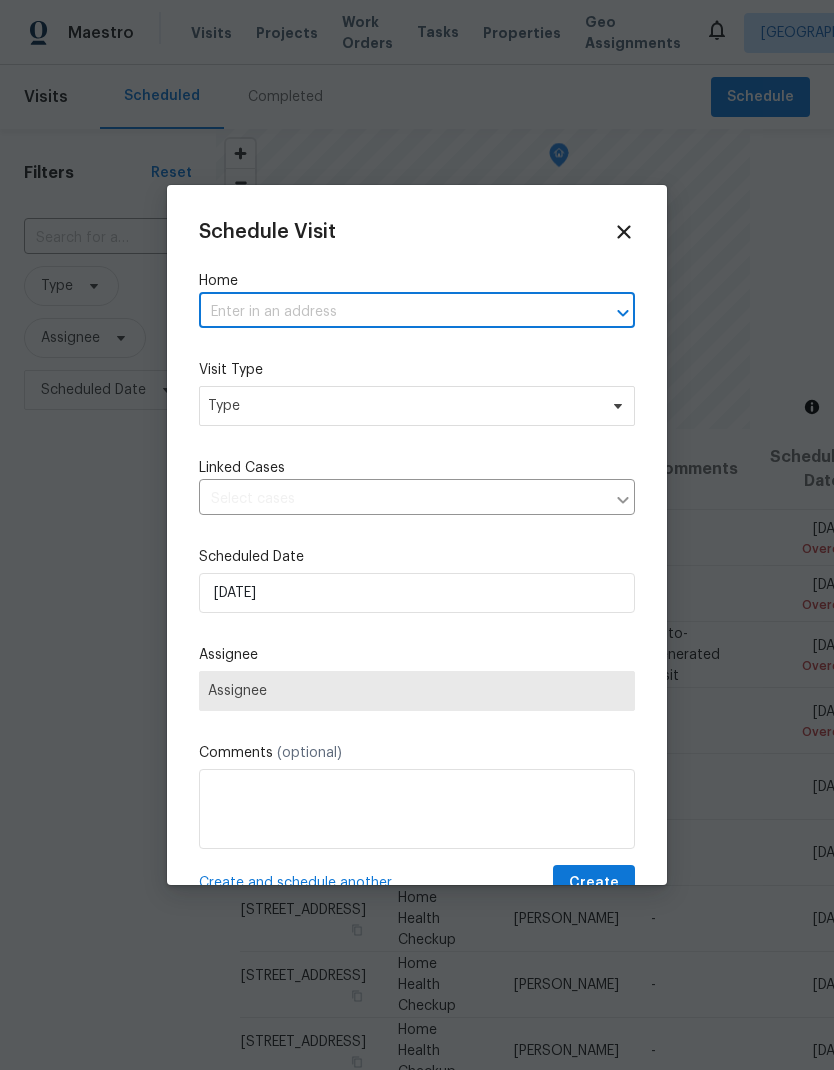 paste on "5735 Hesper Way, Carmichael, CA 95608" 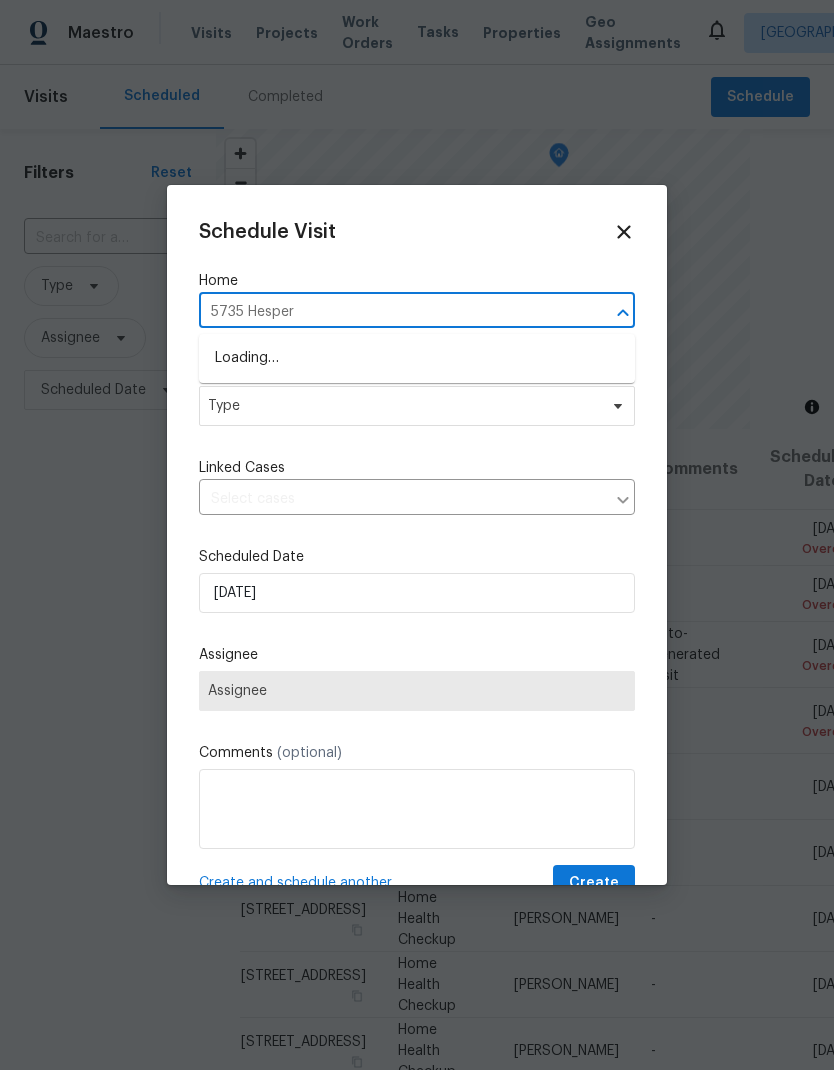 type on "5735" 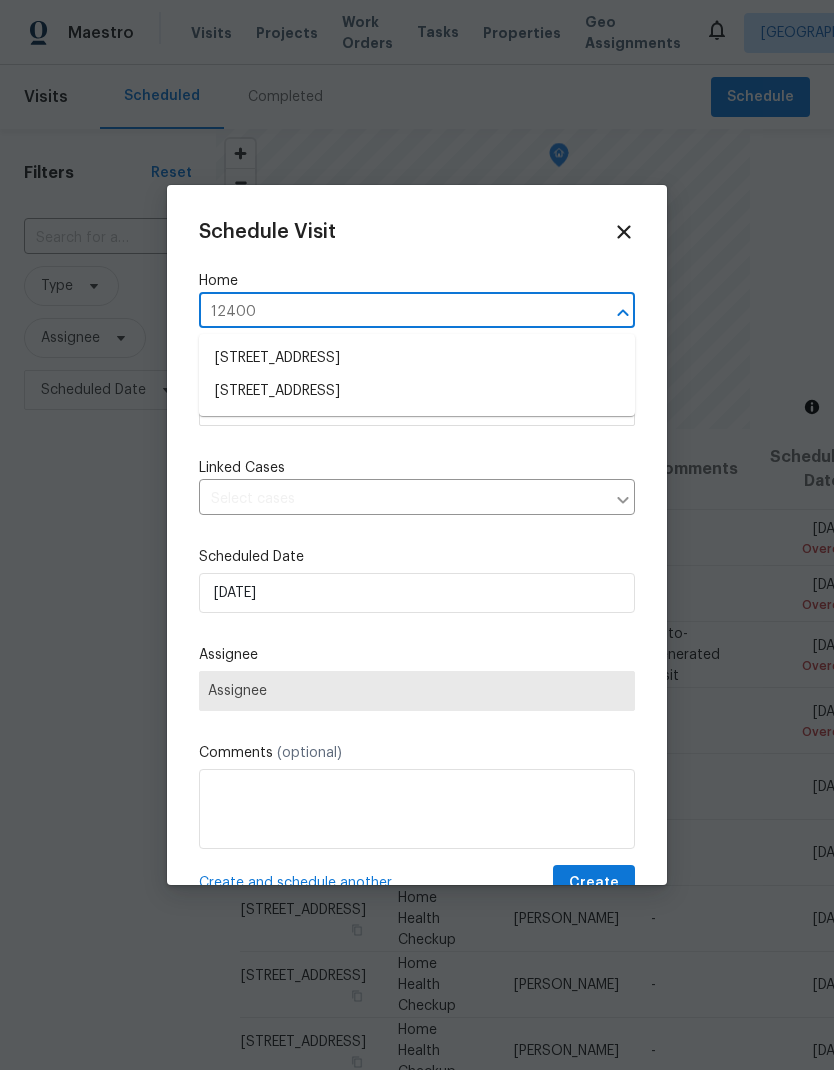 type on "12400" 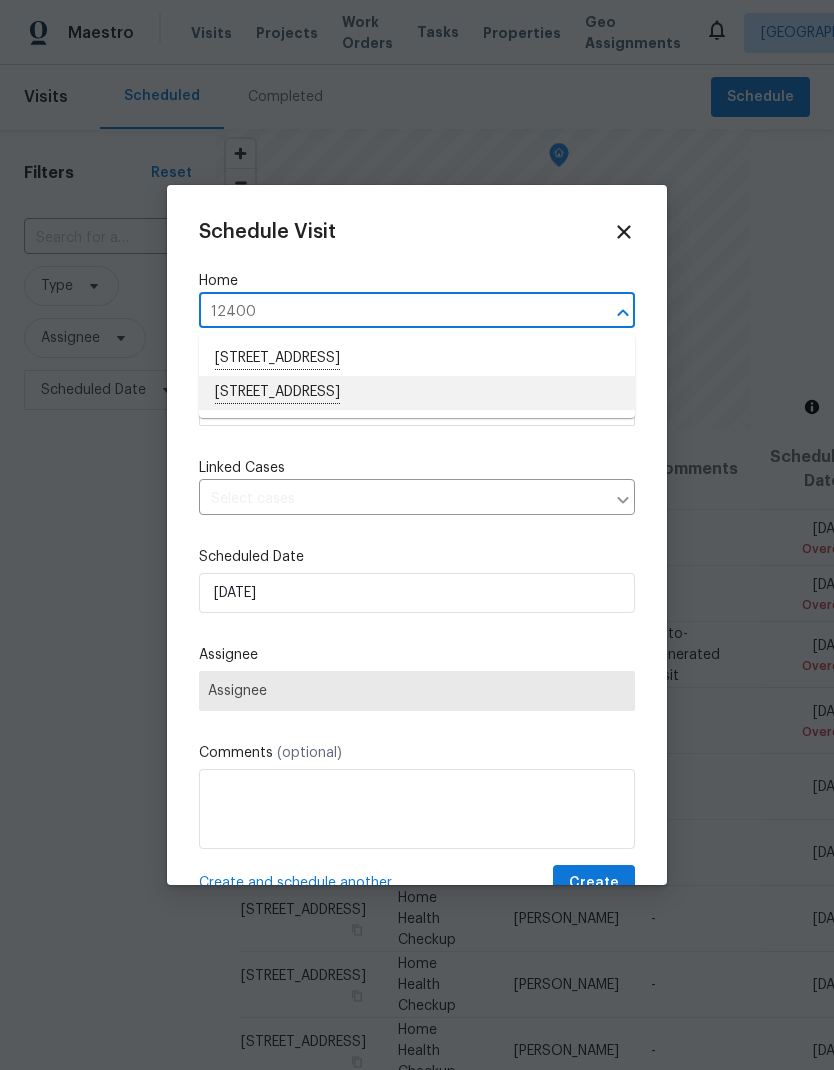 click on "12400 Fair Oaks Blvd Apt 123, Fair Oaks, CA 95628" at bounding box center (417, 393) 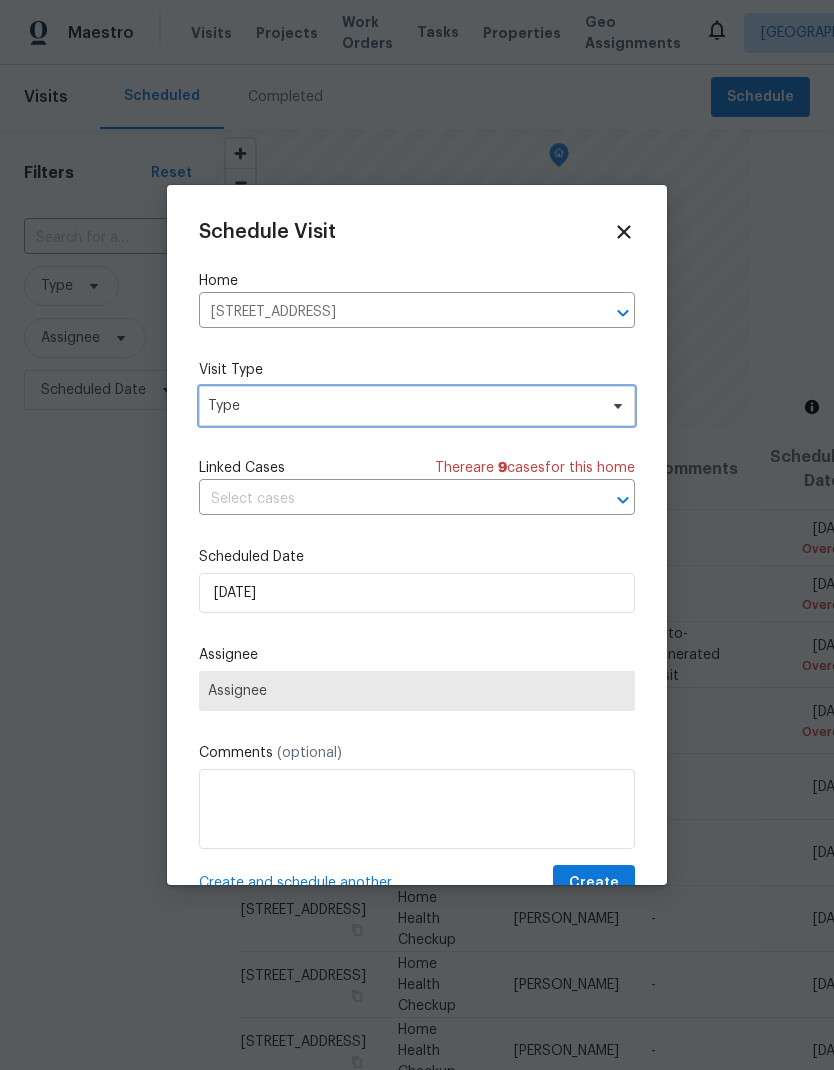 click on "Type" at bounding box center [402, 406] 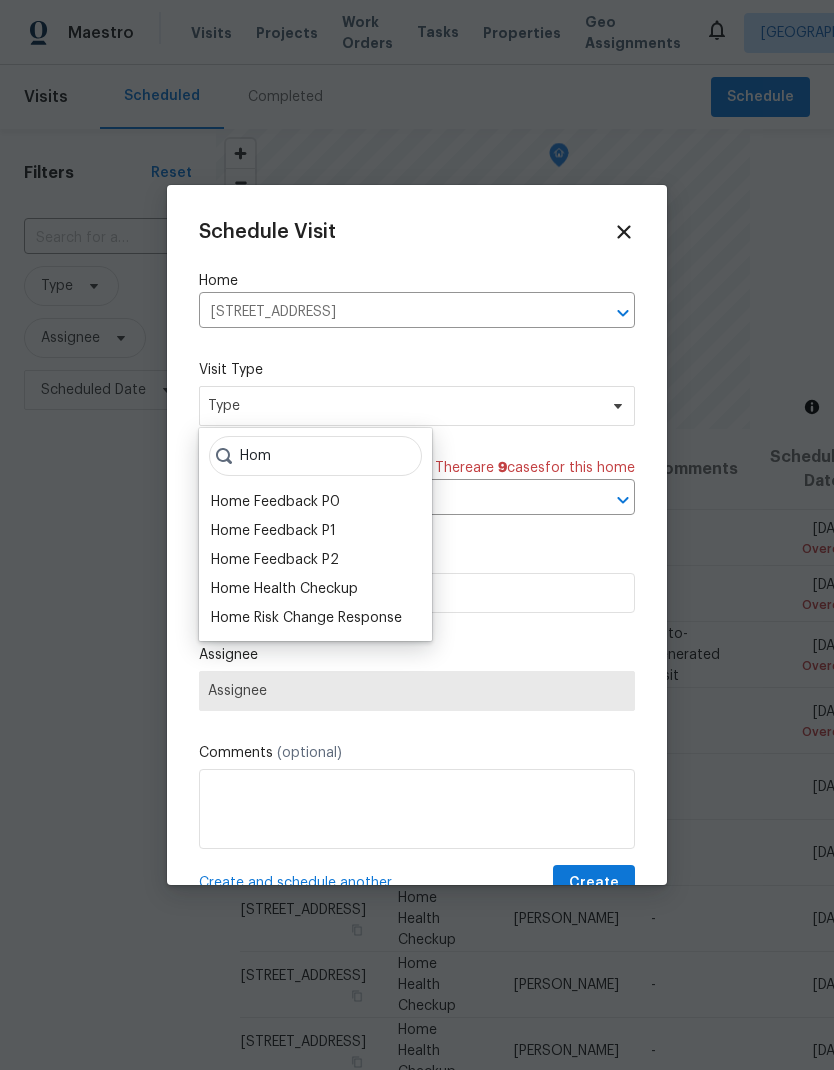 type on "Hom" 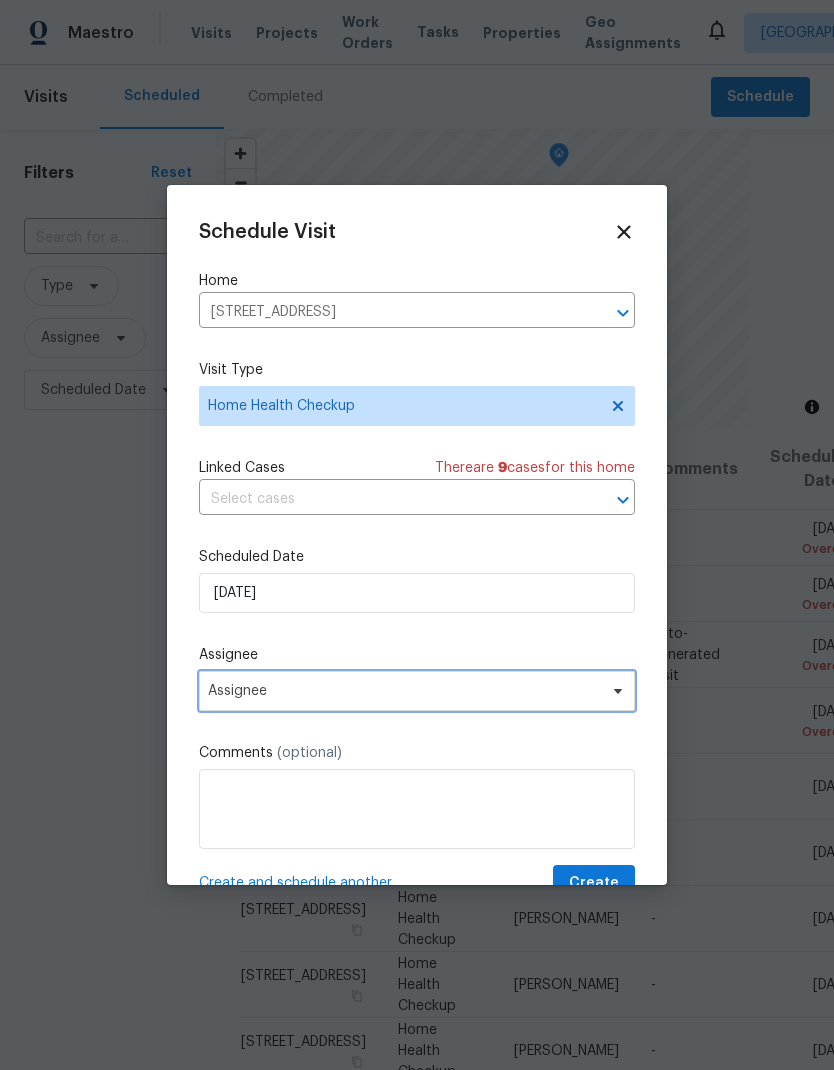 click on "Assignee" at bounding box center (404, 691) 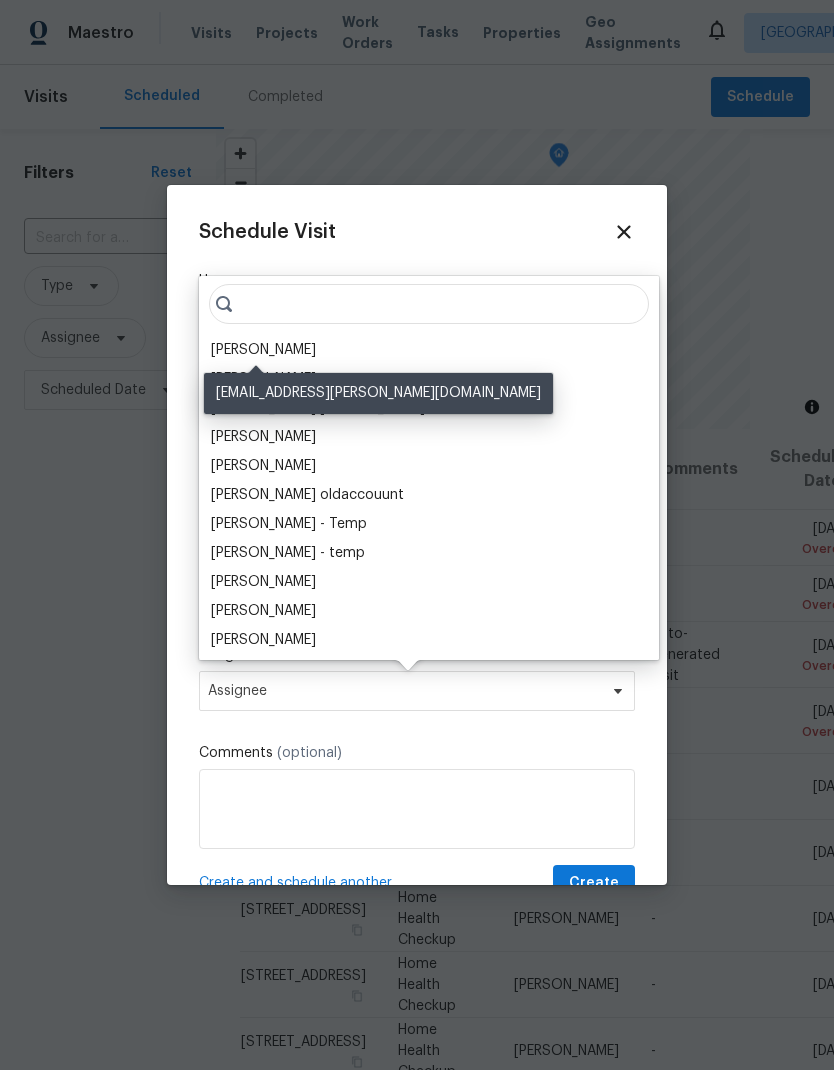 click on "[PERSON_NAME]" at bounding box center [263, 350] 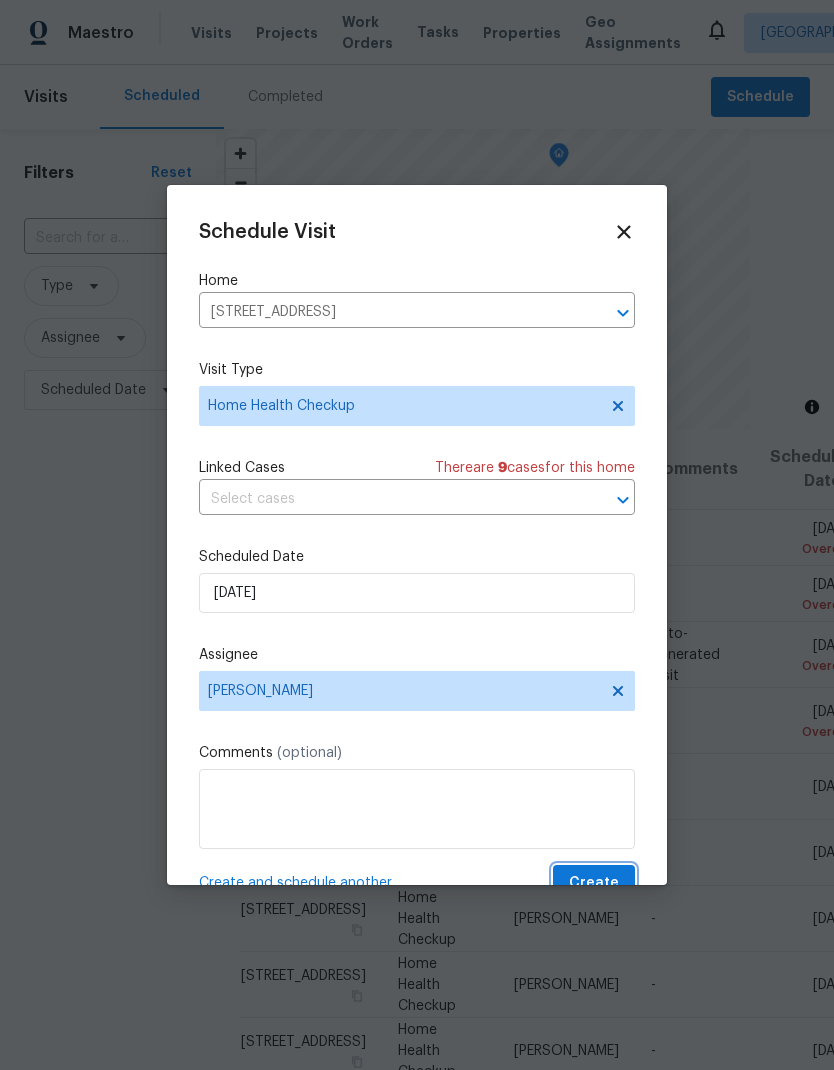 click on "Create" at bounding box center (594, 883) 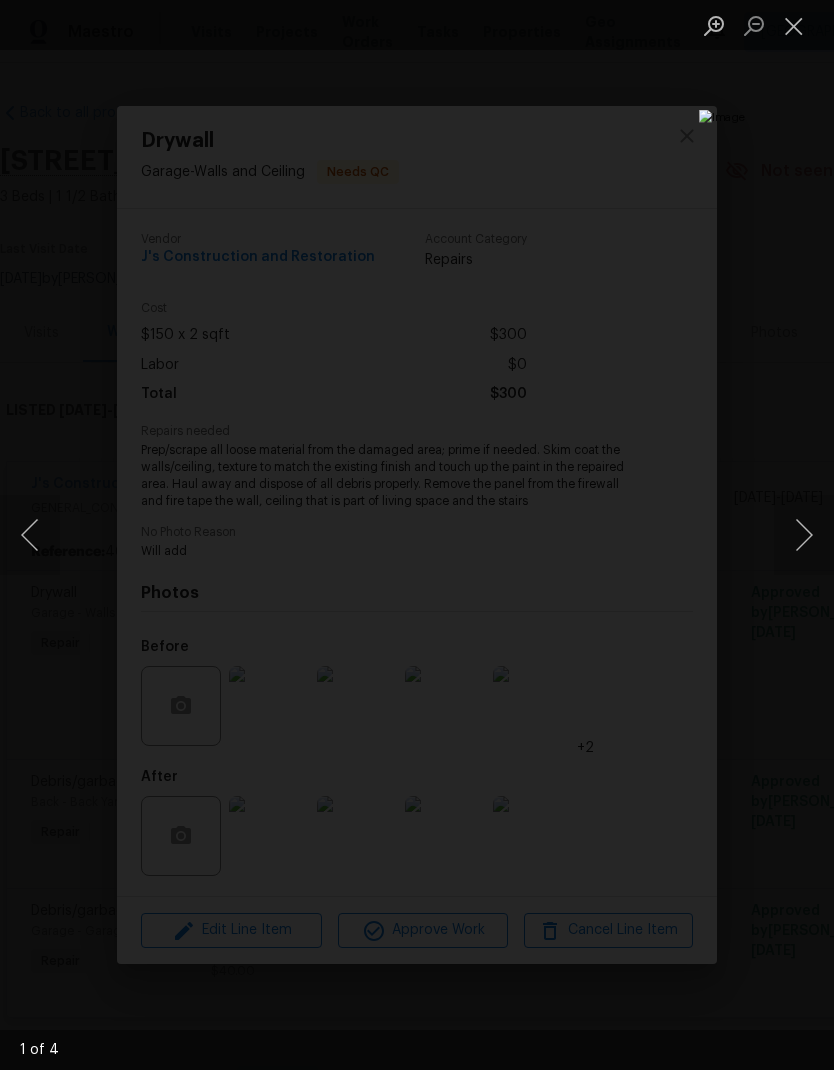 scroll, scrollTop: 0, scrollLeft: 0, axis: both 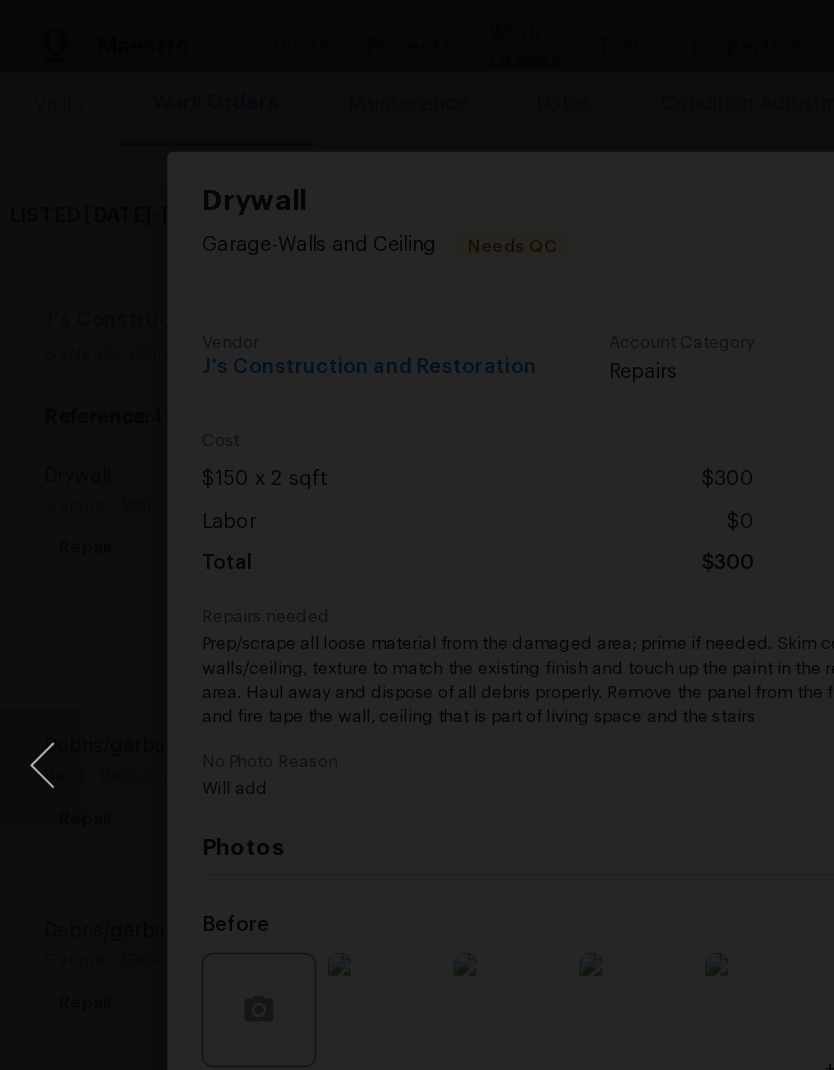 click at bounding box center (417, 535) 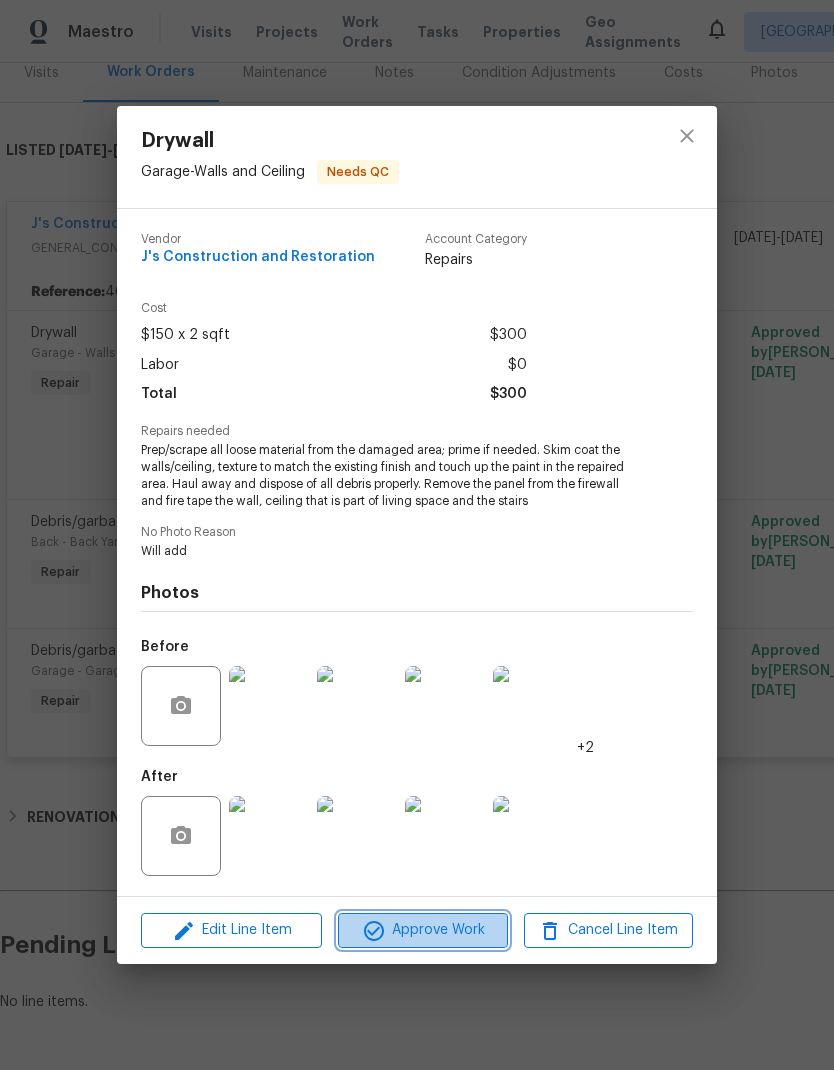 click on "Approve Work" at bounding box center (422, 930) 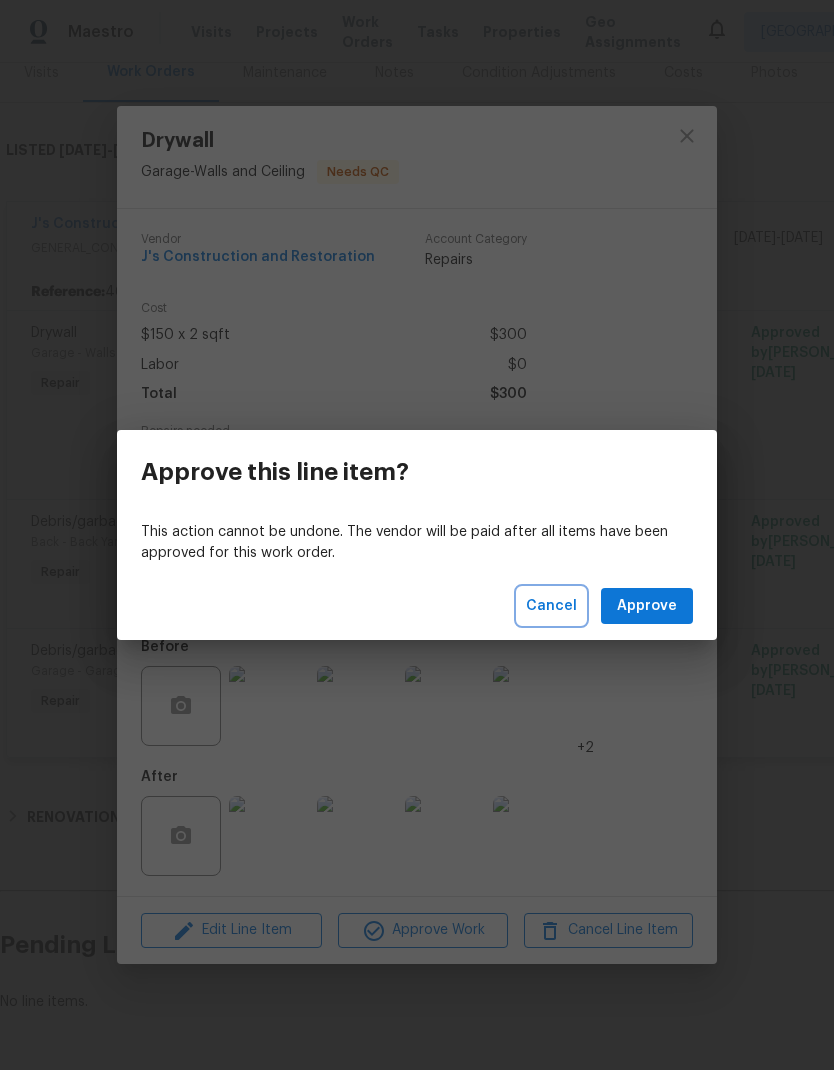 click on "Cancel" at bounding box center [551, 606] 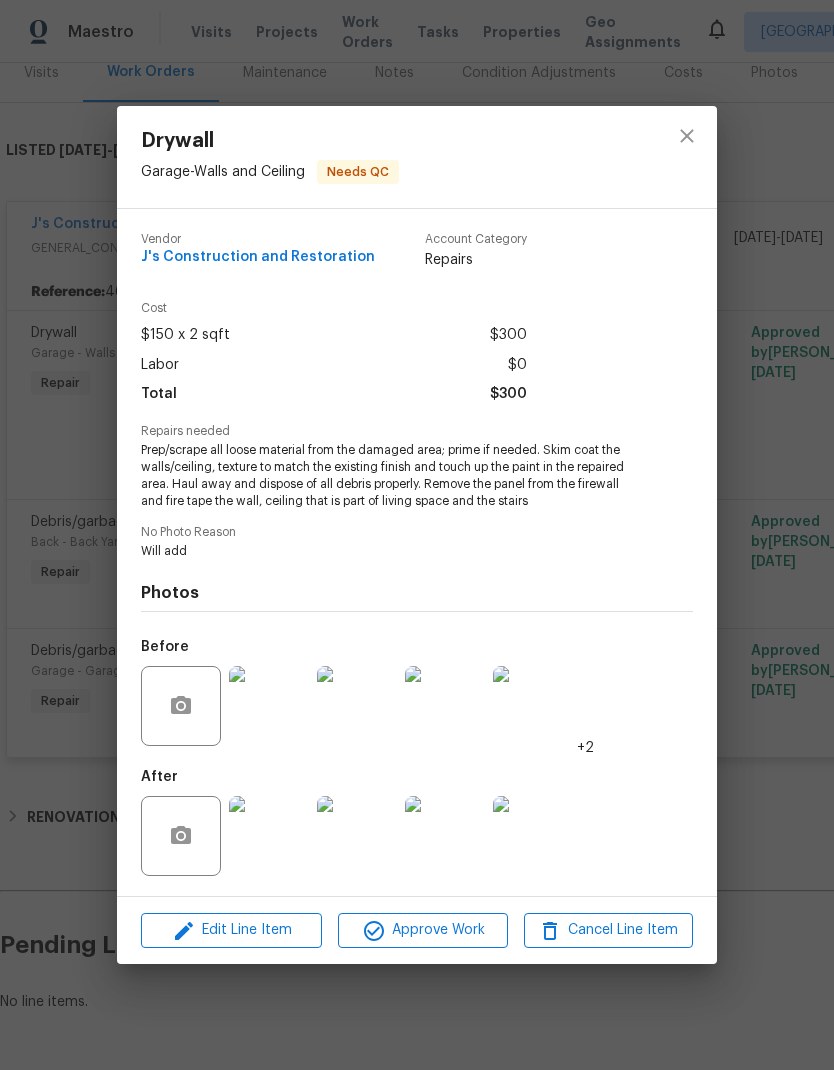 click at bounding box center [357, 836] 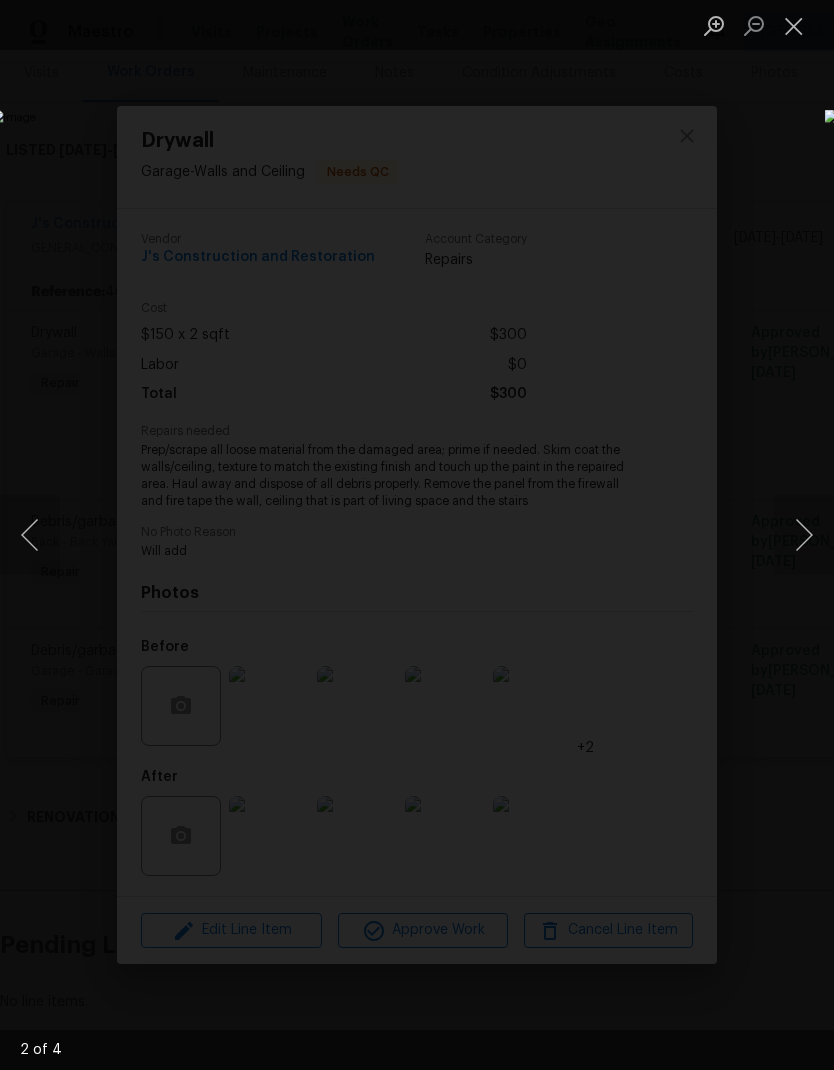 click at bounding box center (804, 535) 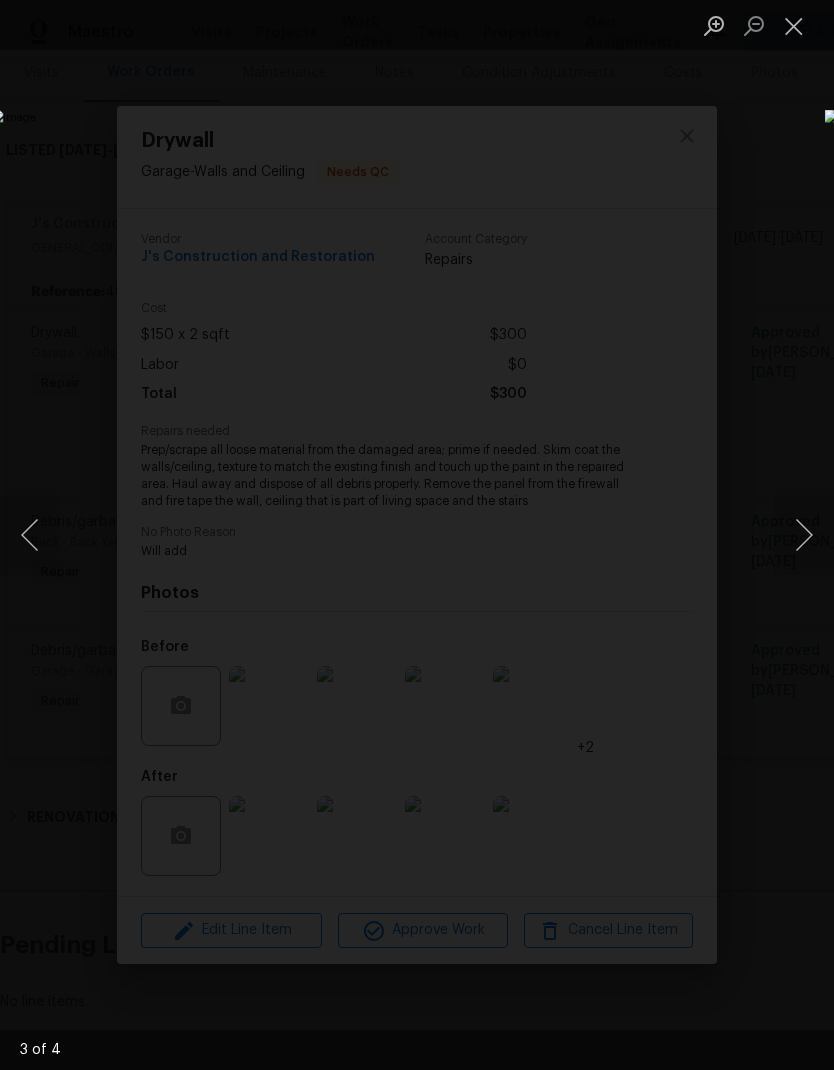 click at bounding box center [804, 535] 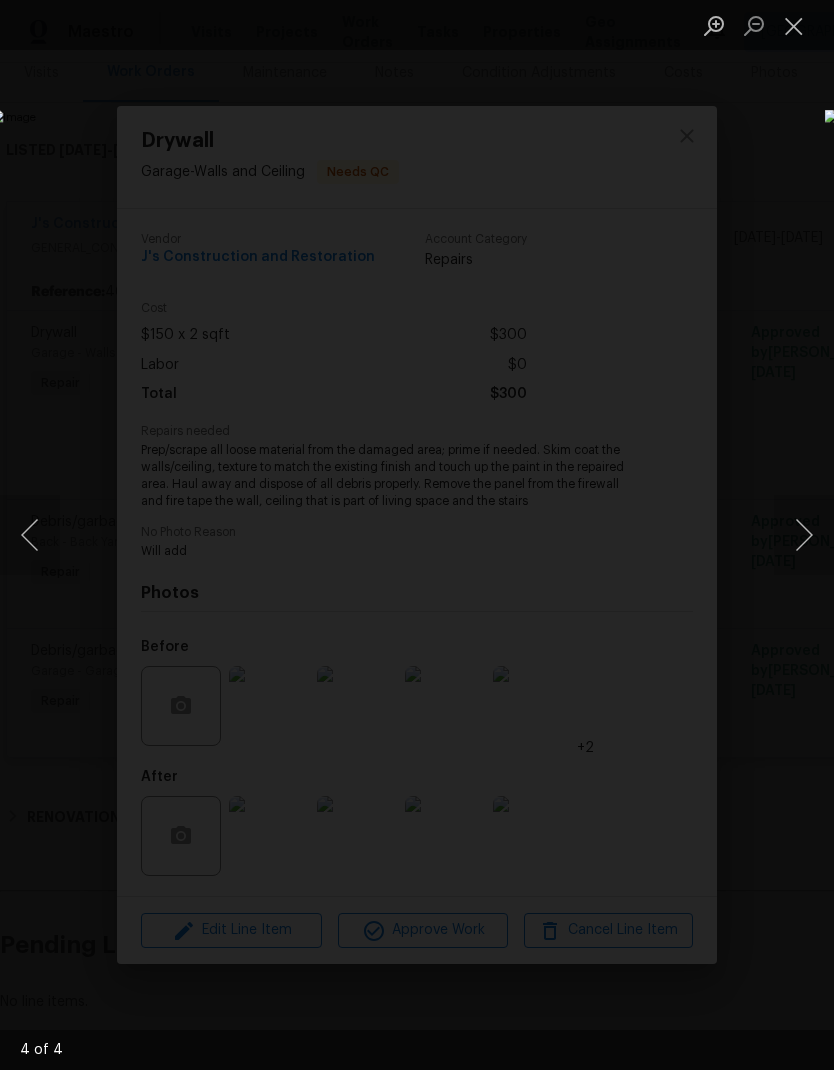 click at bounding box center (804, 535) 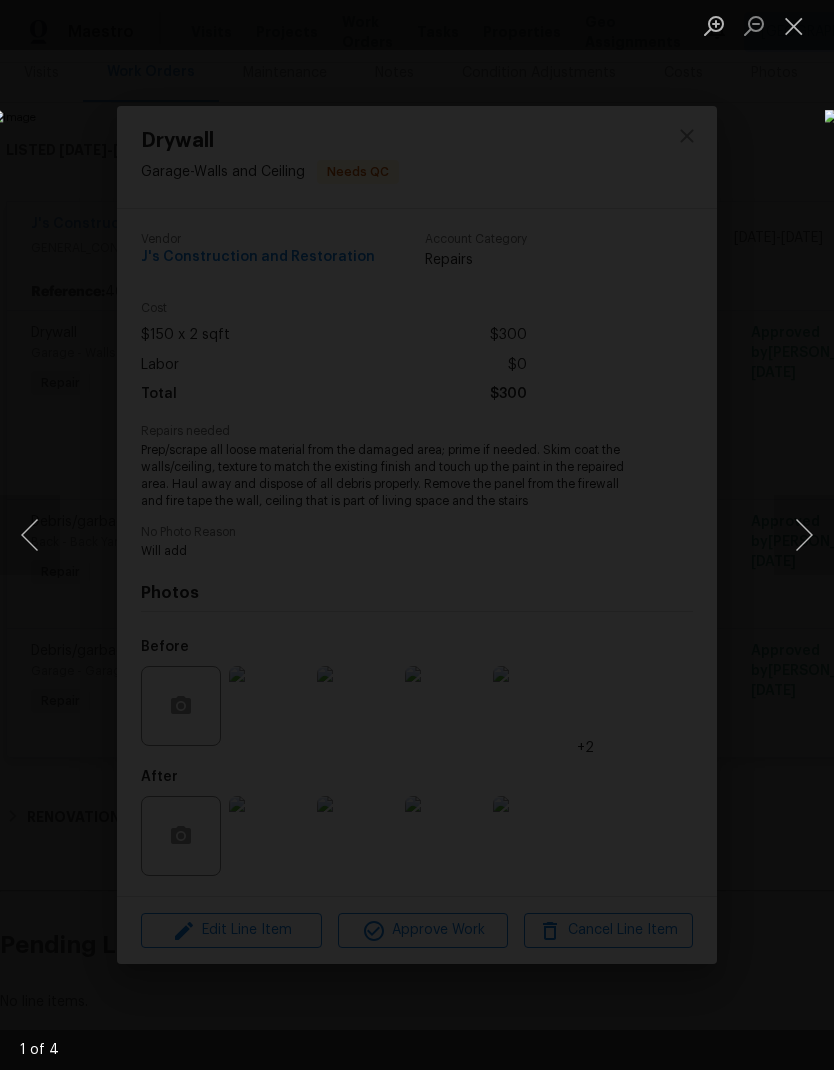 click at bounding box center [804, 535] 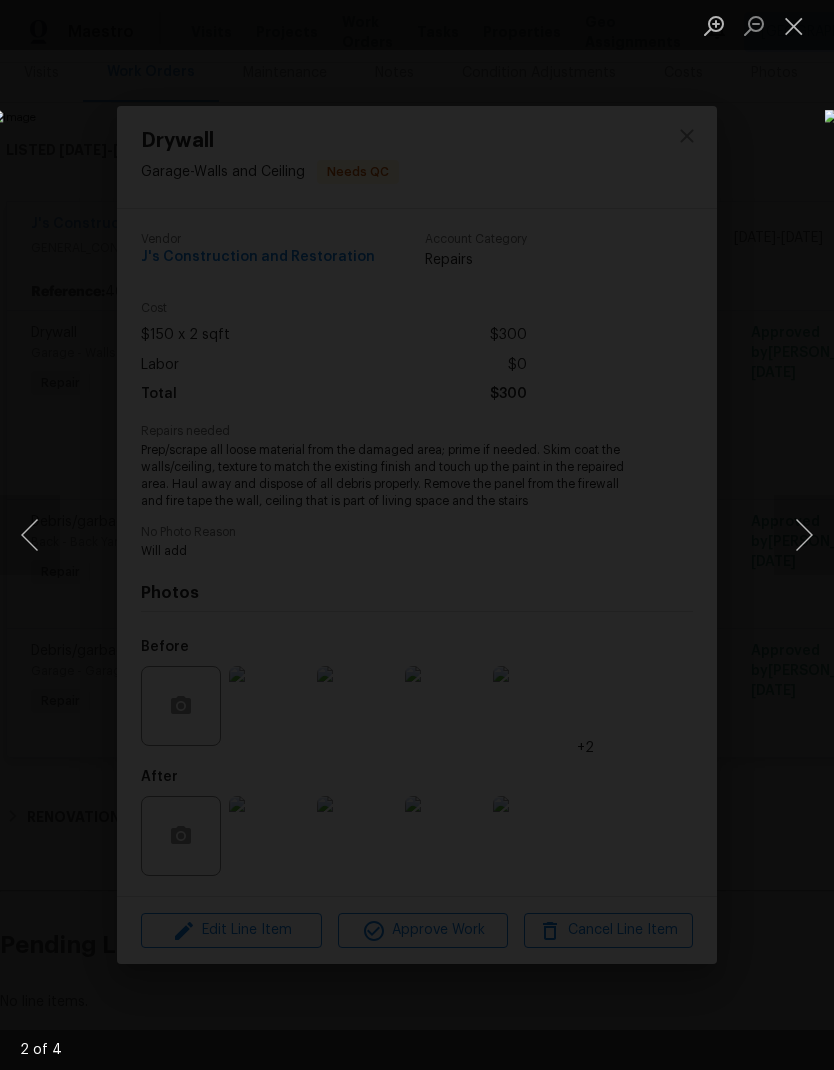 click at bounding box center [804, 535] 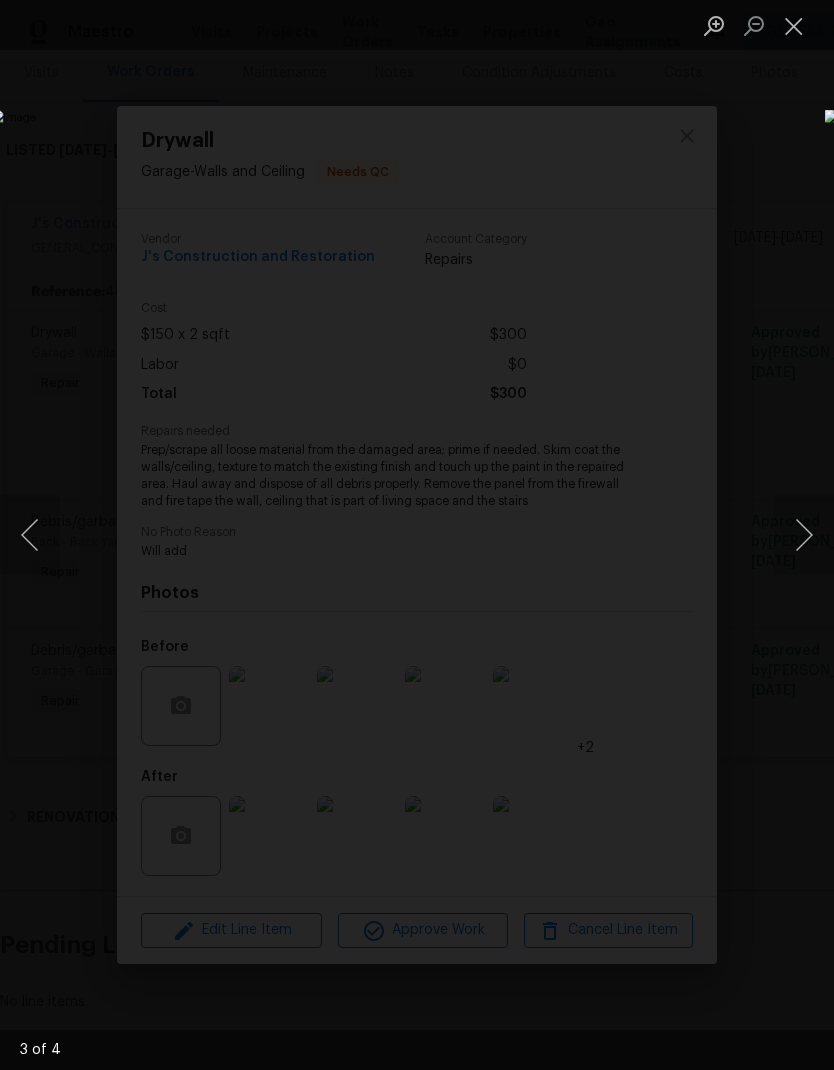 click at bounding box center (804, 535) 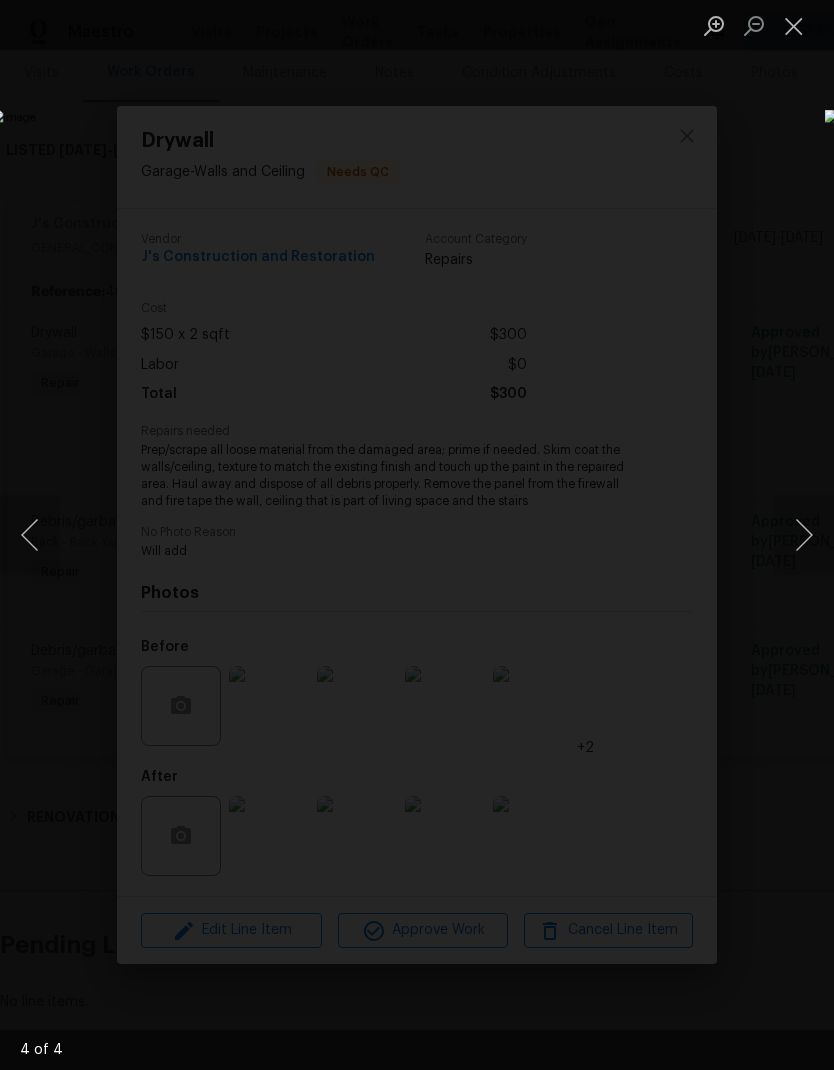 click at bounding box center (804, 535) 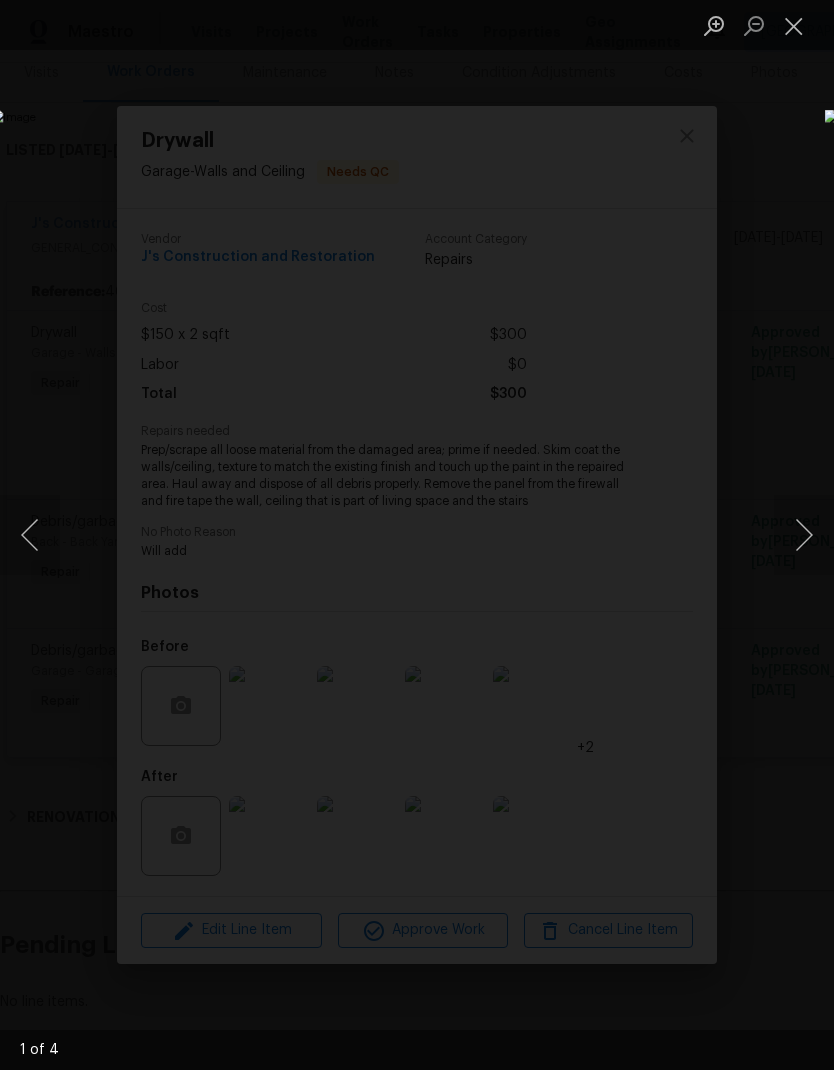 click at bounding box center (804, 535) 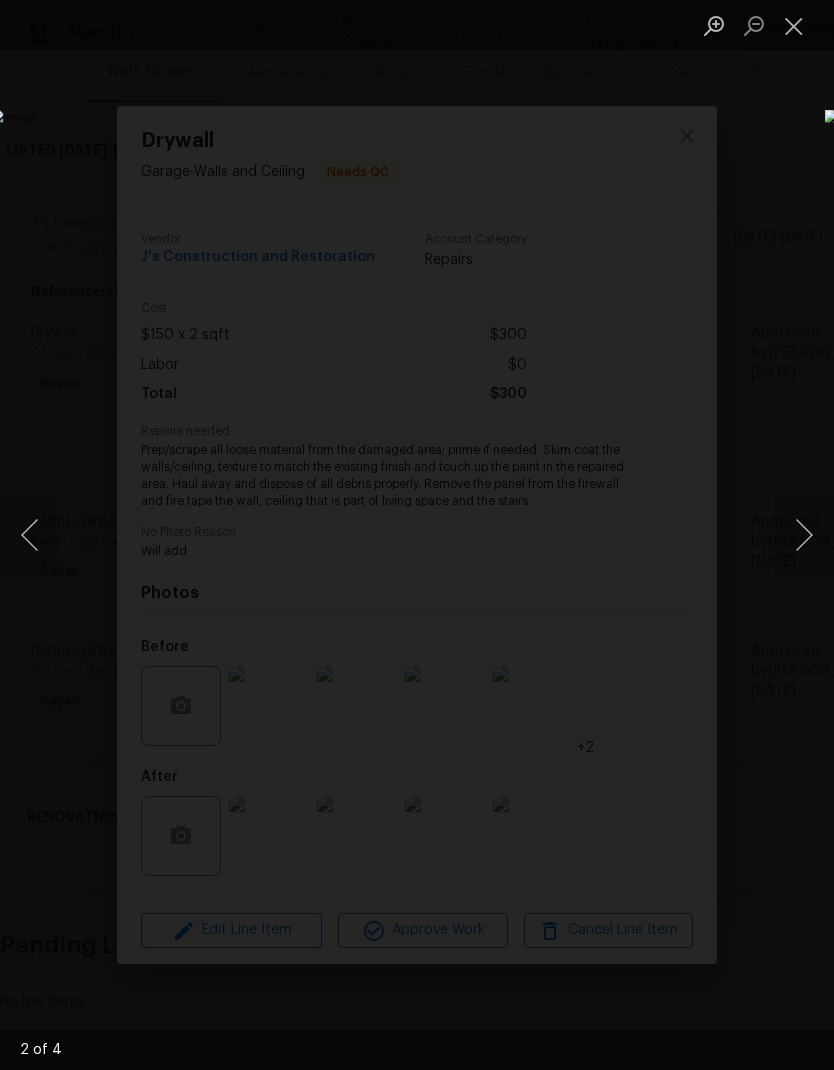click at bounding box center (804, 535) 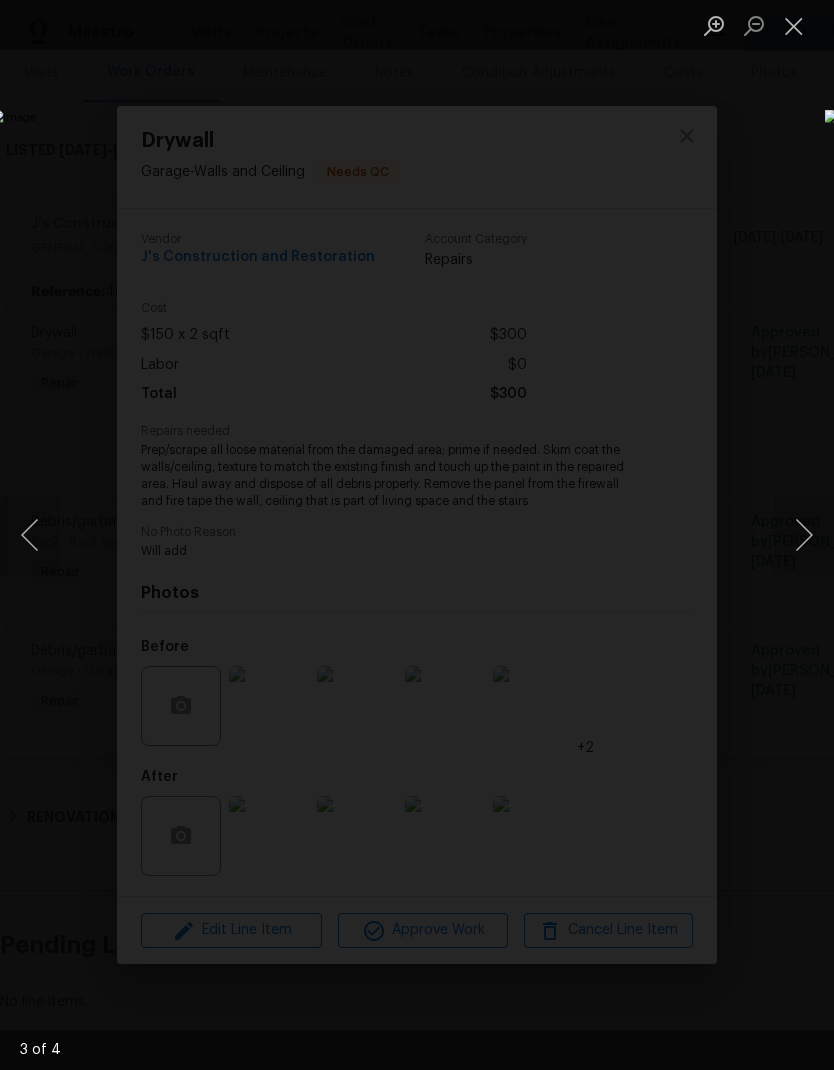 click at bounding box center (804, 535) 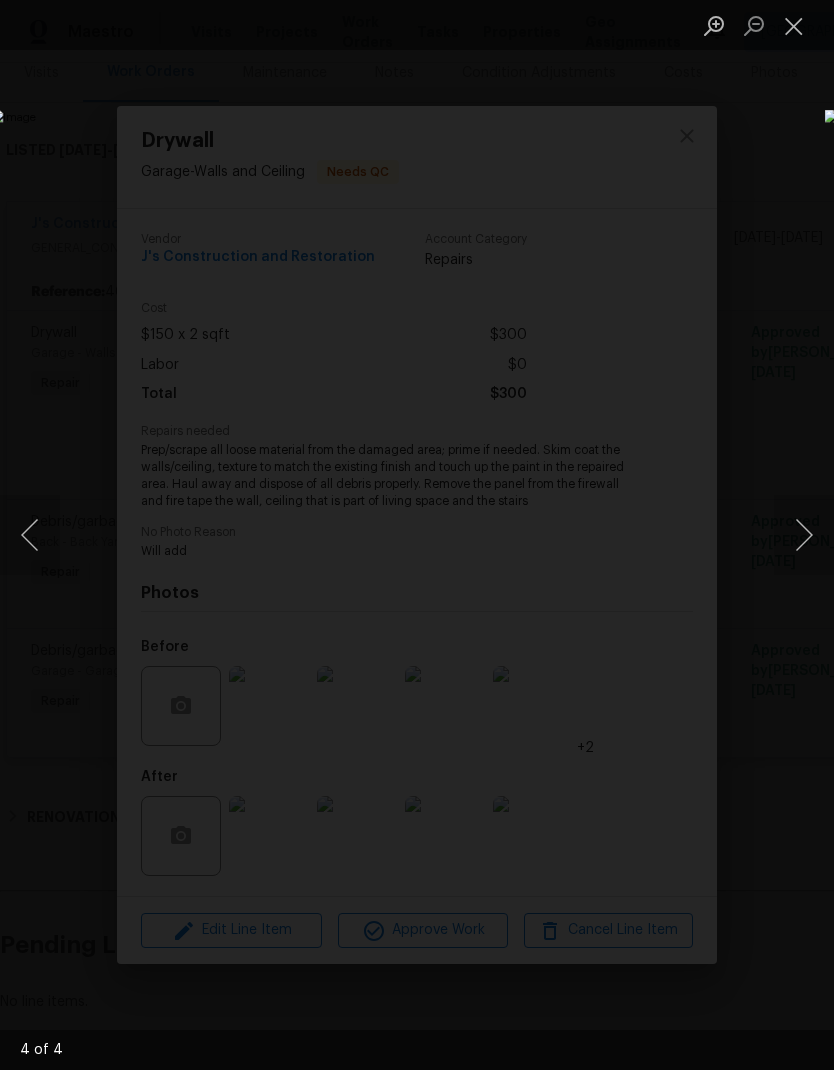 click at bounding box center (804, 535) 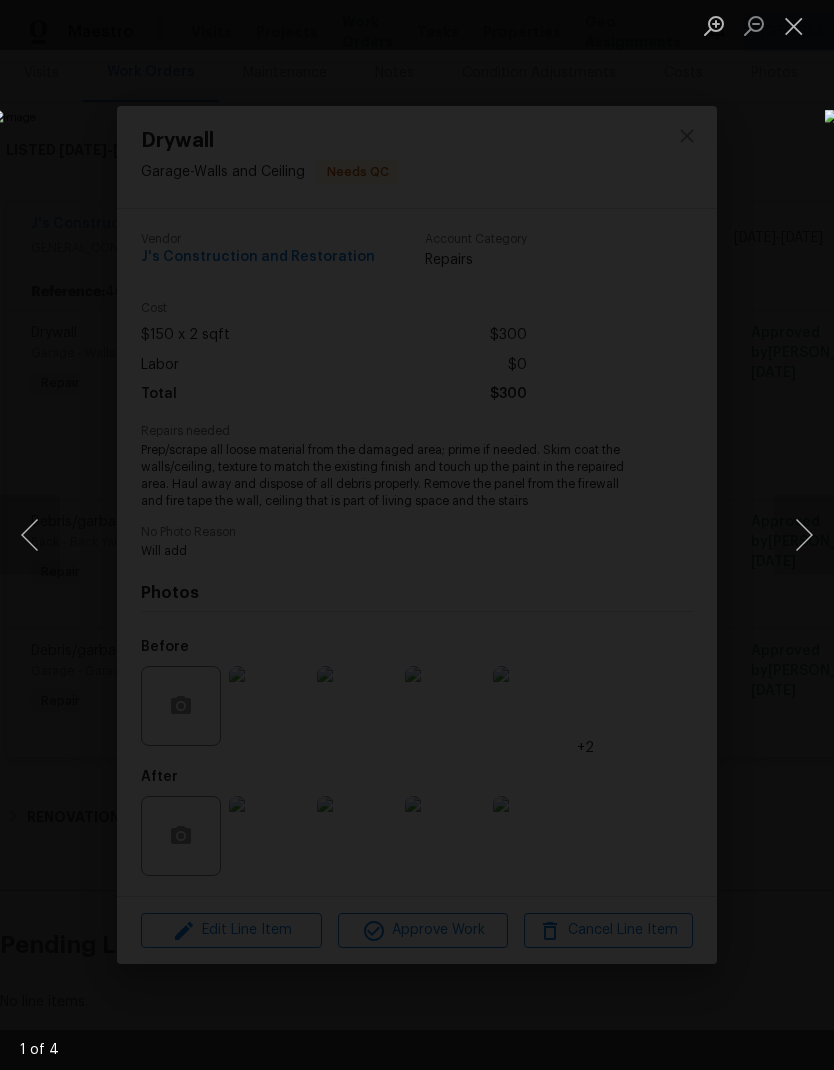 click at bounding box center (804, 535) 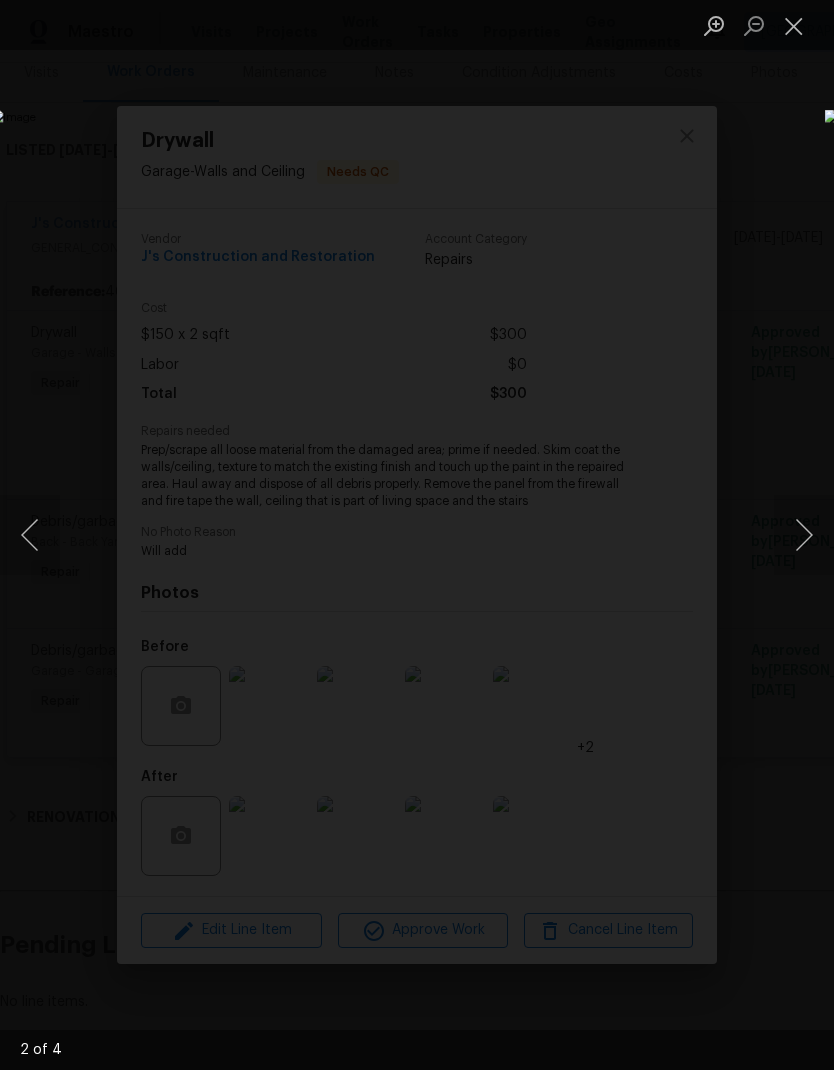 click at bounding box center [794, 25] 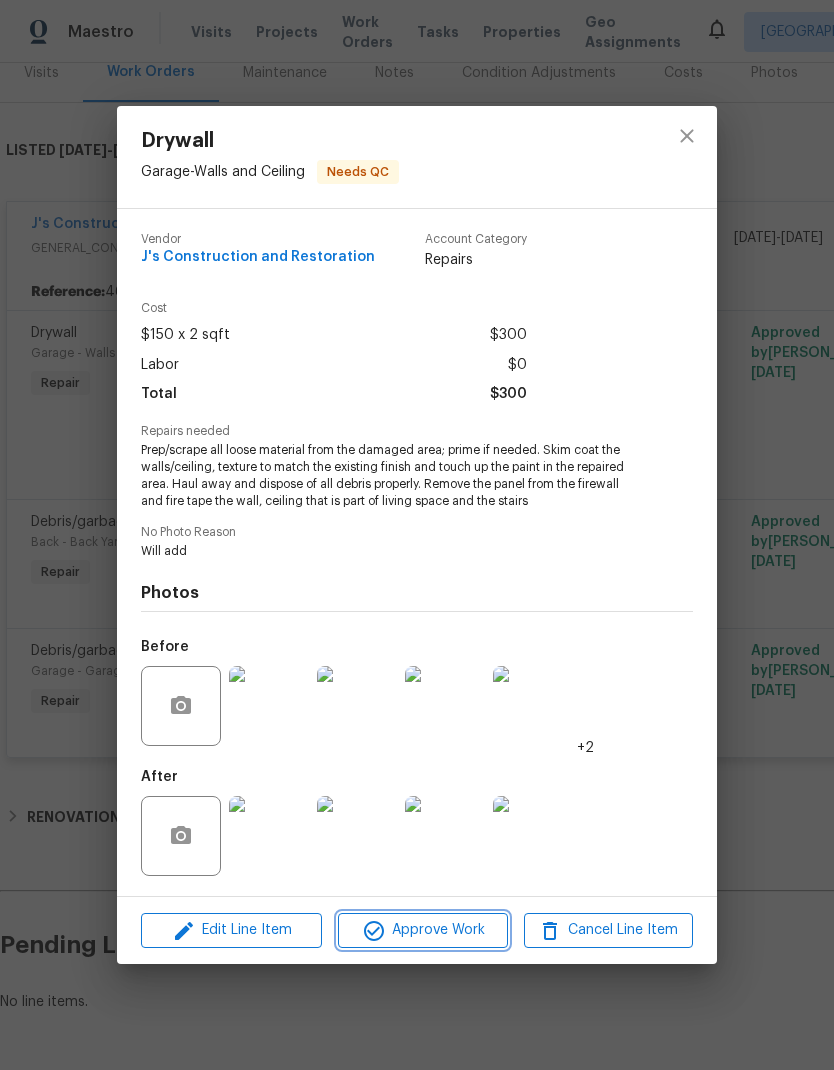 click on "Approve Work" at bounding box center (422, 930) 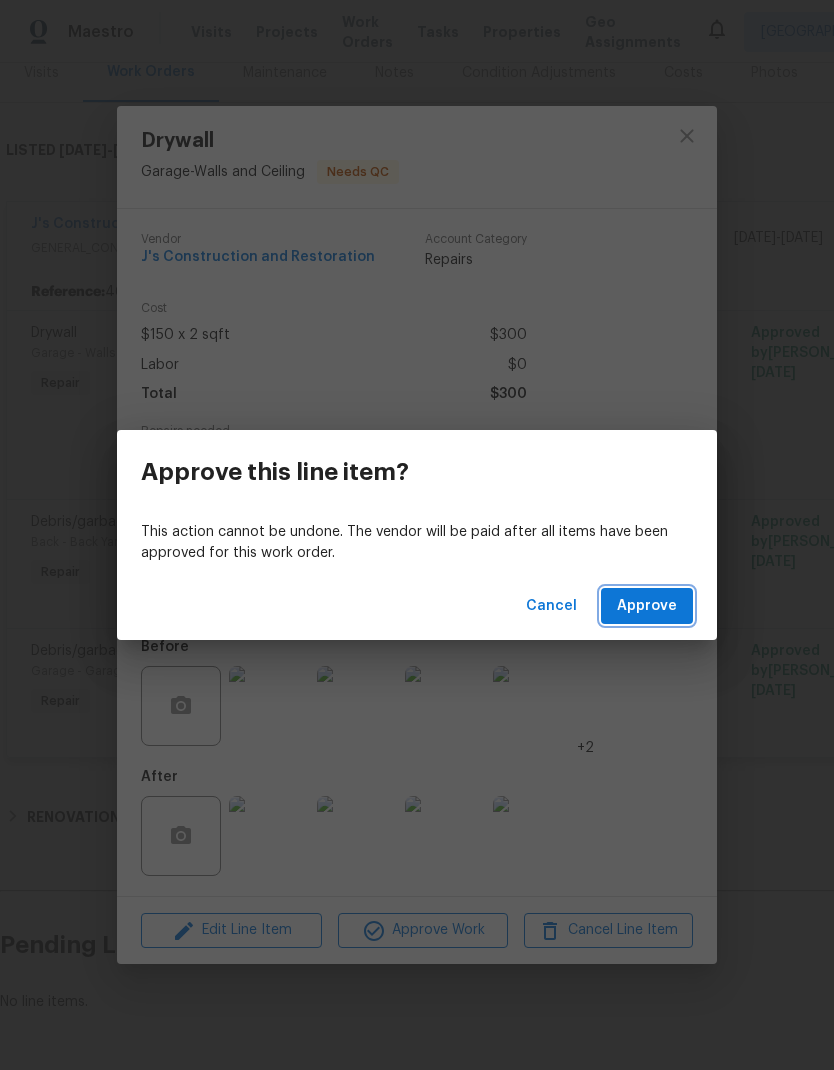 click on "Approve" at bounding box center (647, 606) 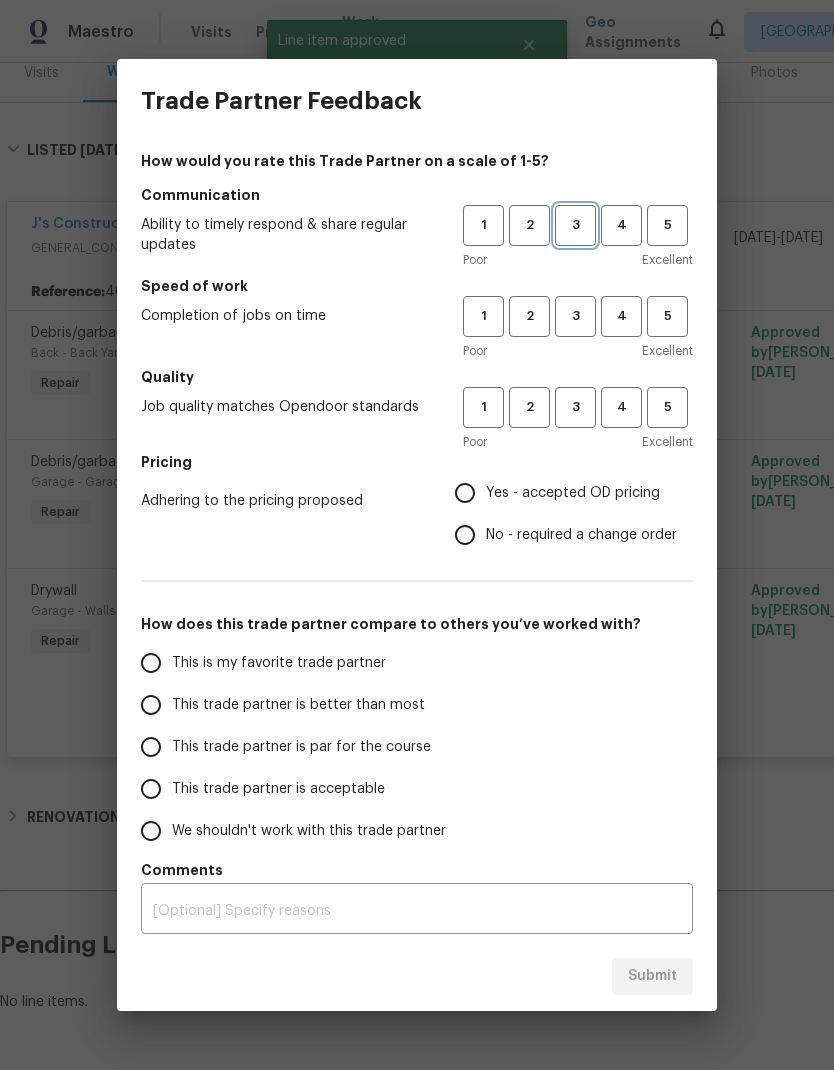click on "3" at bounding box center [575, 225] 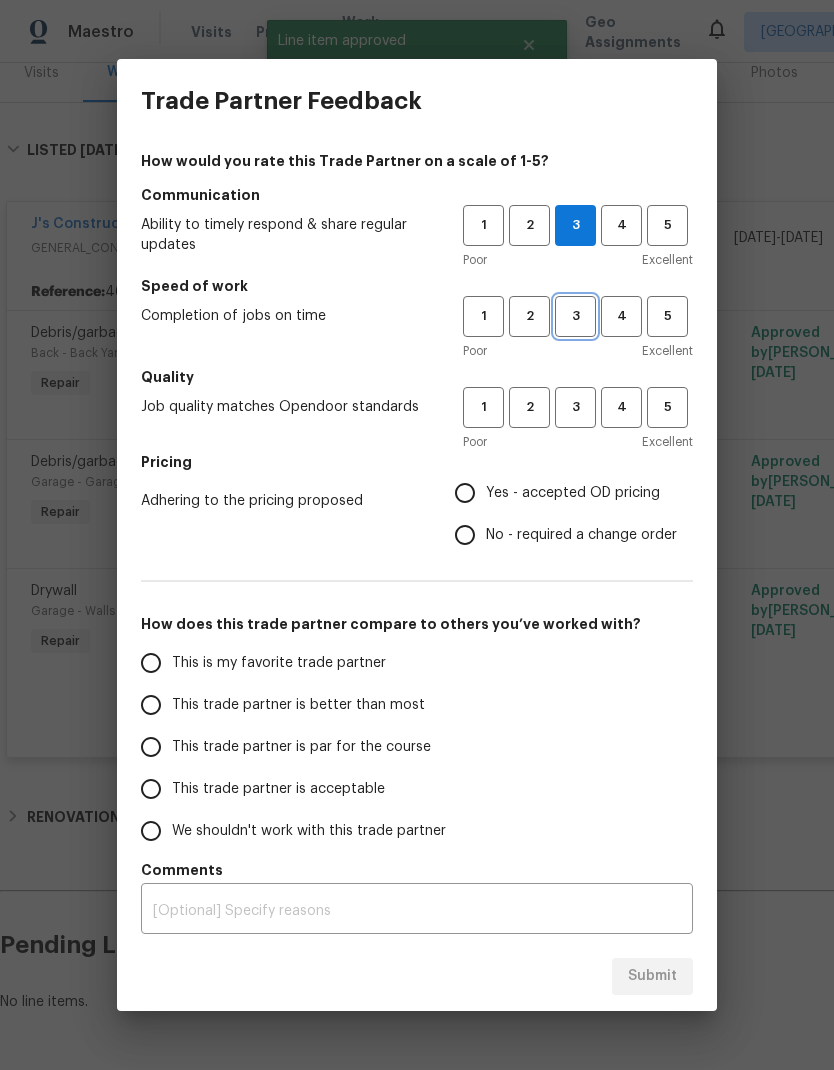 click on "3" at bounding box center (575, 316) 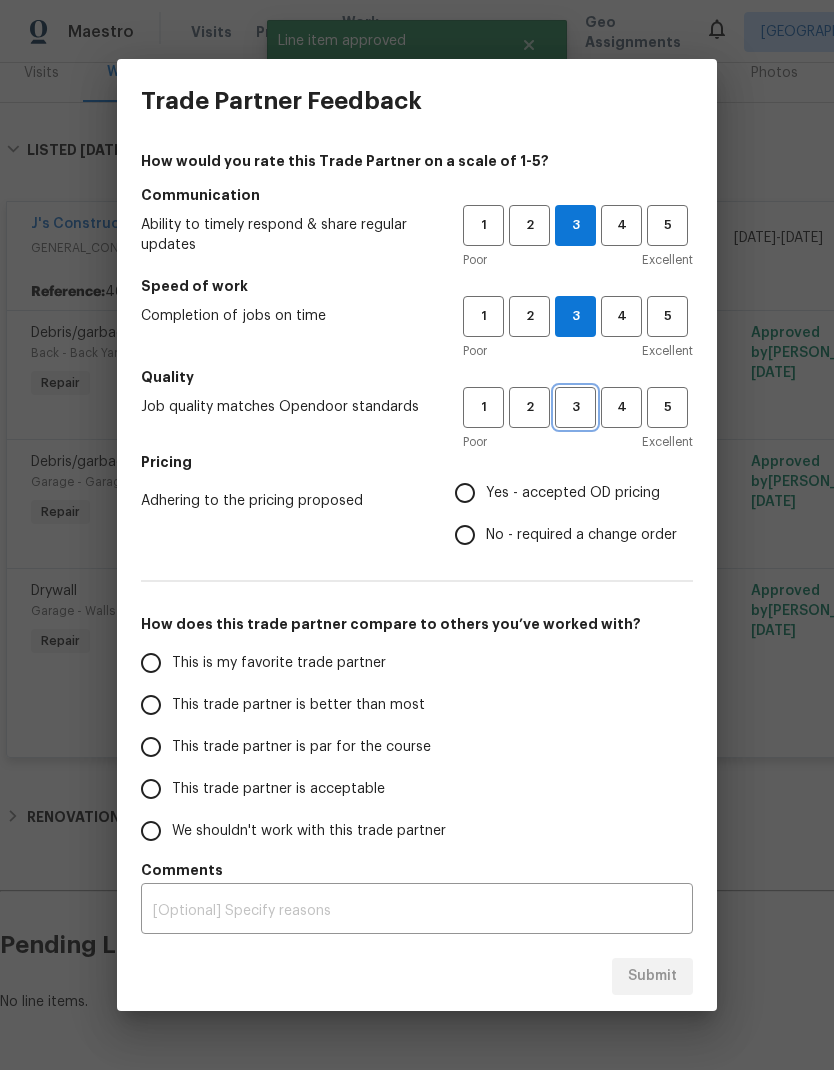 click on "3" at bounding box center (575, 407) 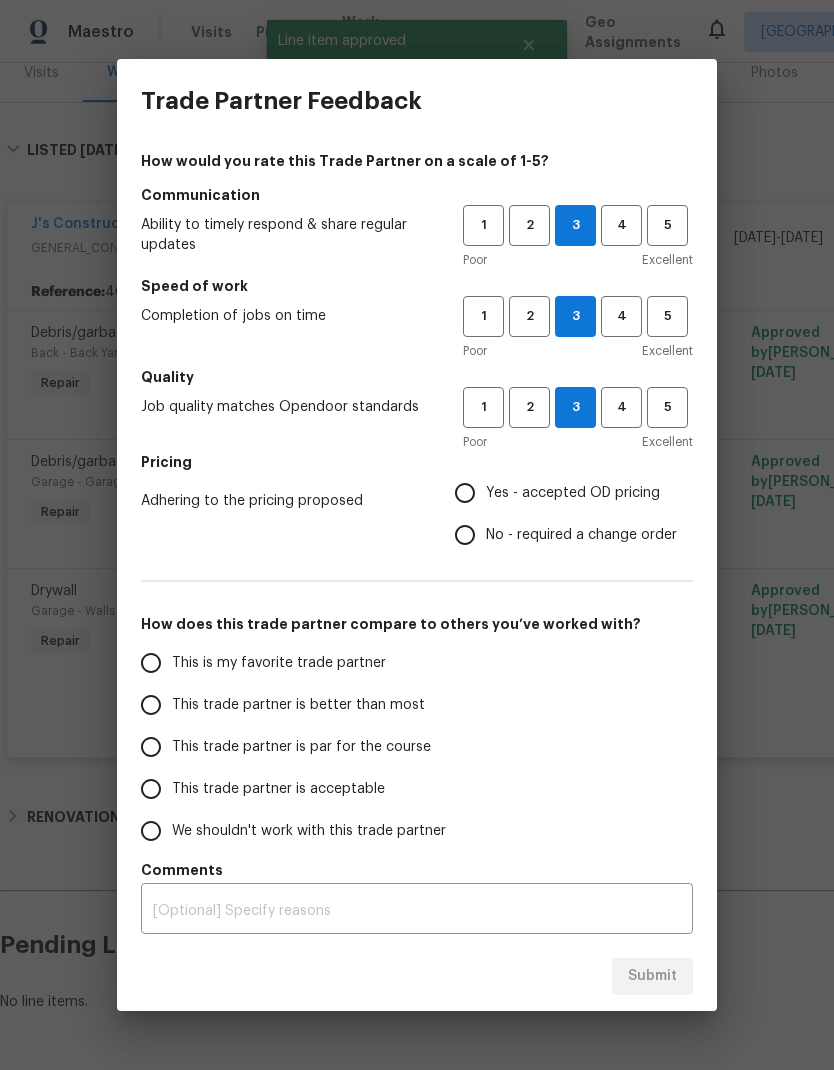 click on "Yes - accepted OD pricing" at bounding box center [465, 493] 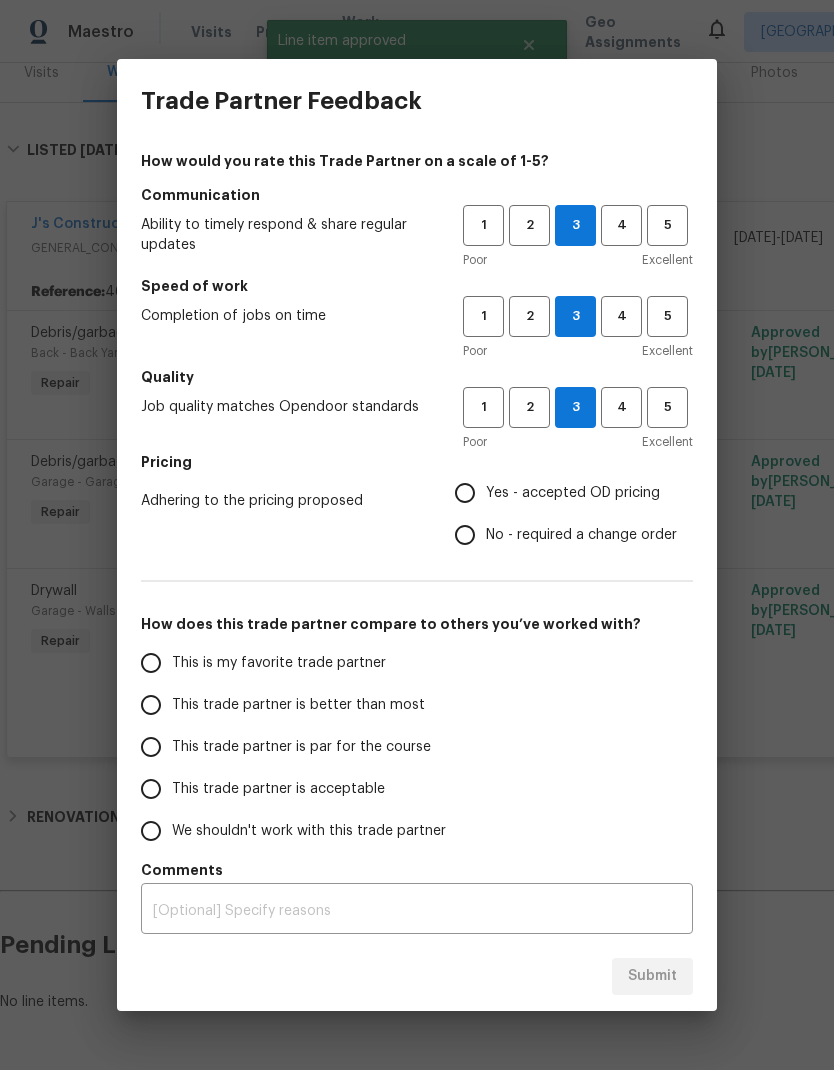 radio on "true" 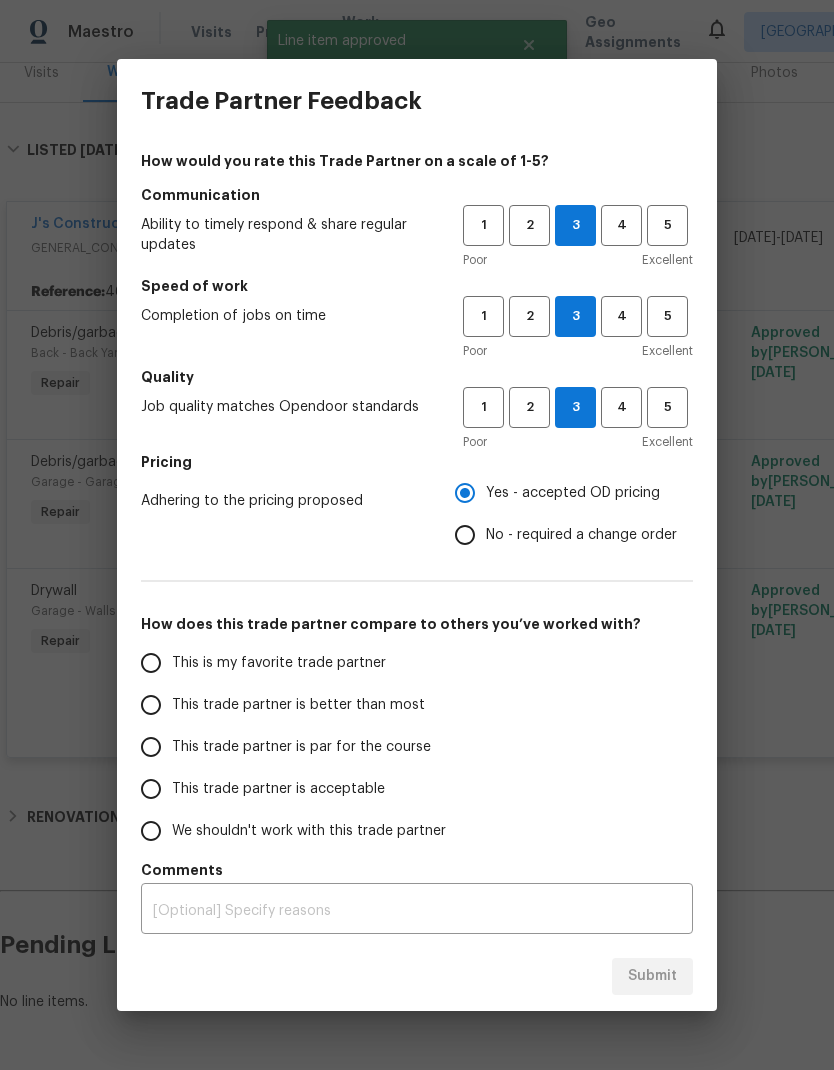 click on "This is my favorite trade partner" at bounding box center [151, 663] 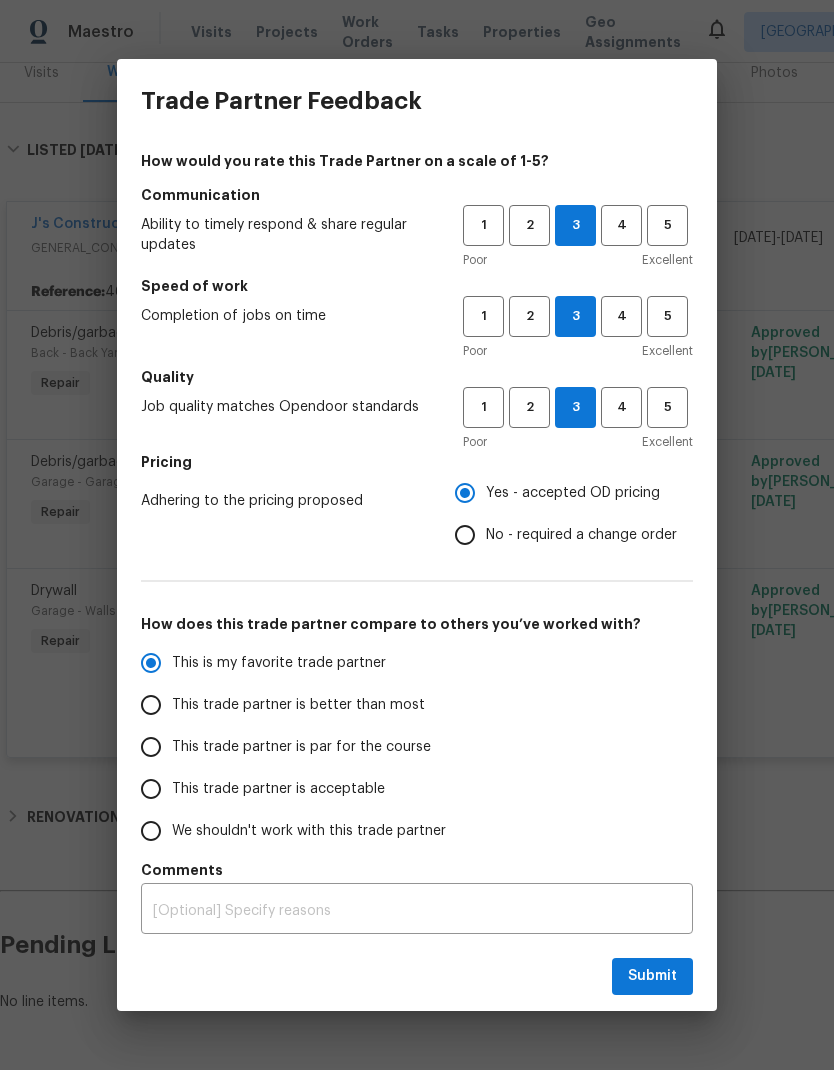 click on "This trade partner is better than most" at bounding box center (151, 705) 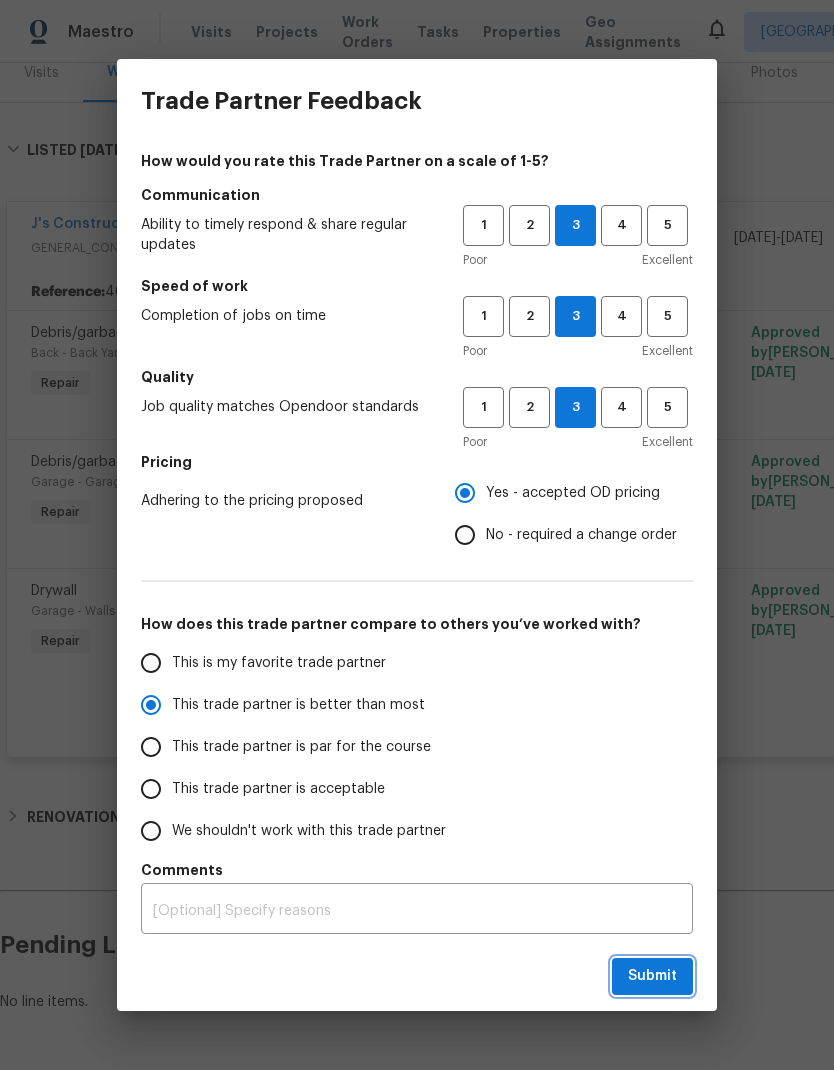 click on "Submit" at bounding box center (652, 976) 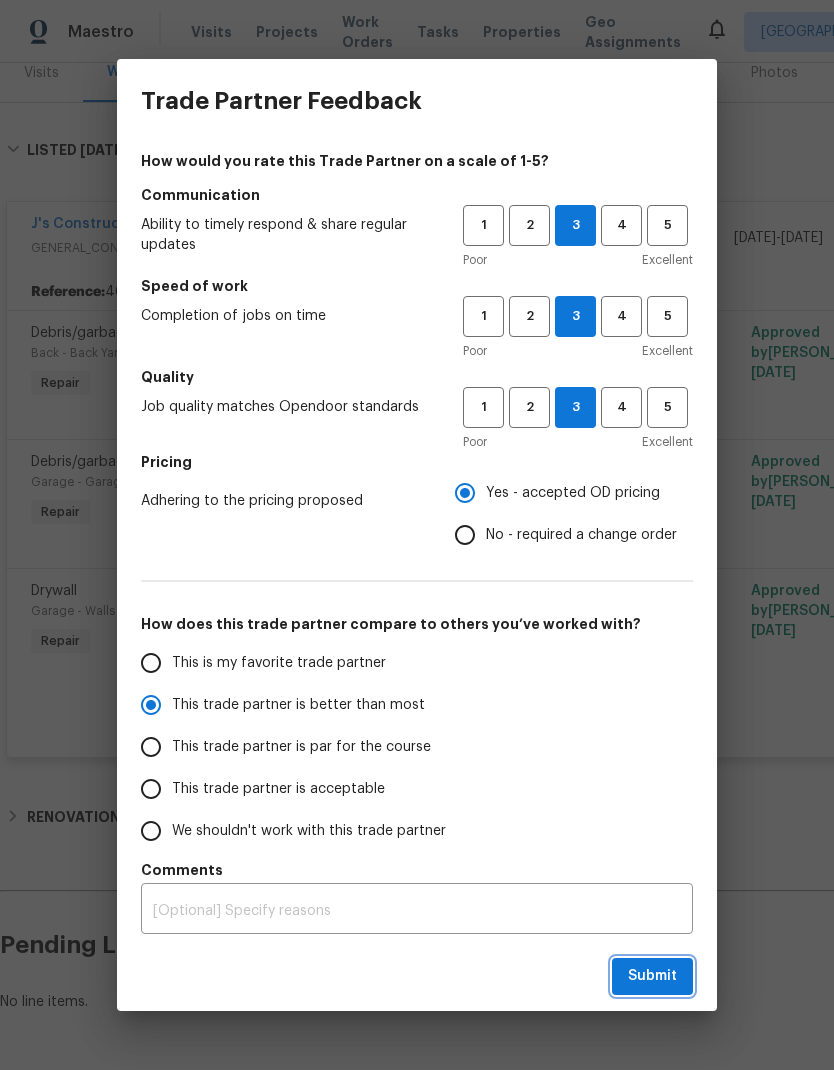 radio on "true" 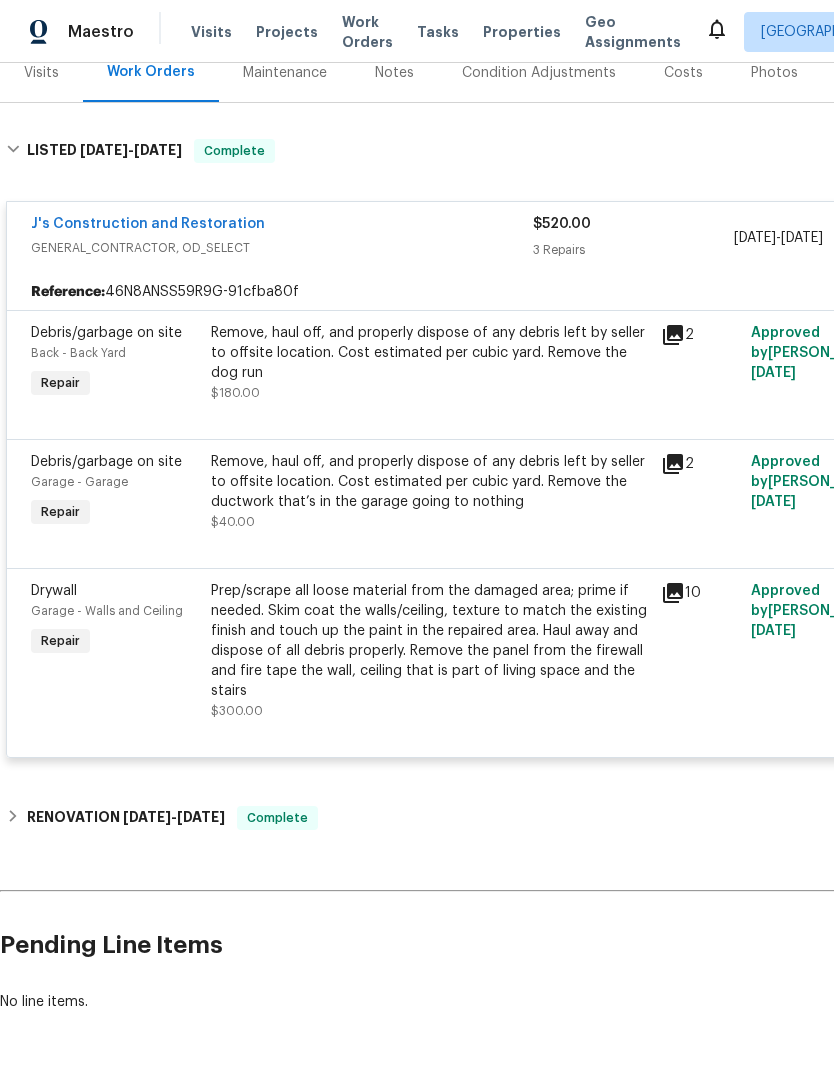 scroll, scrollTop: 260, scrollLeft: -1, axis: both 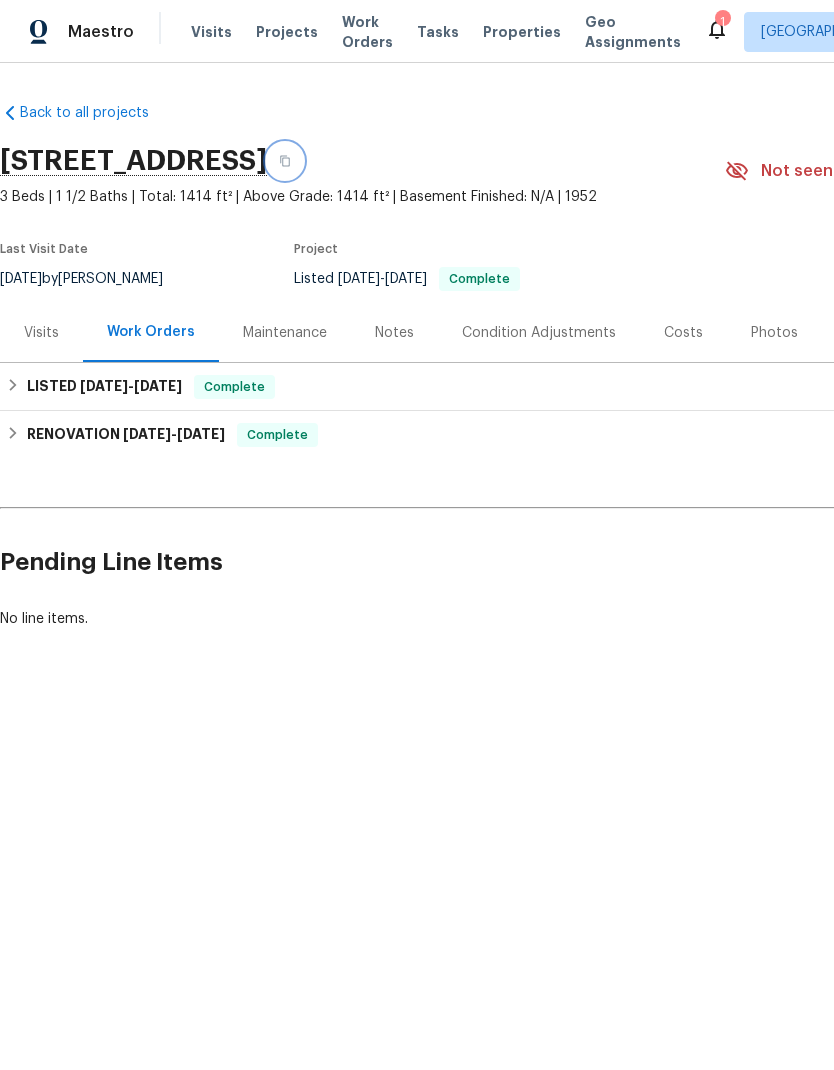click 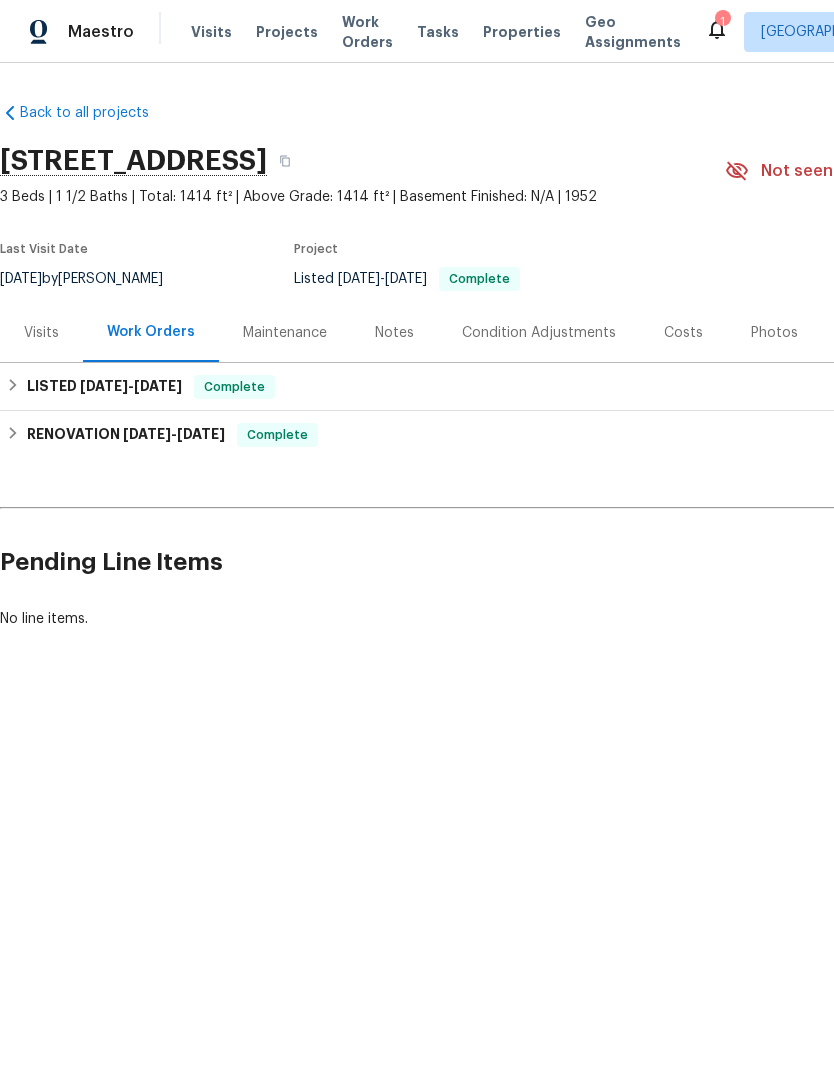 click on "Costs" at bounding box center (683, 333) 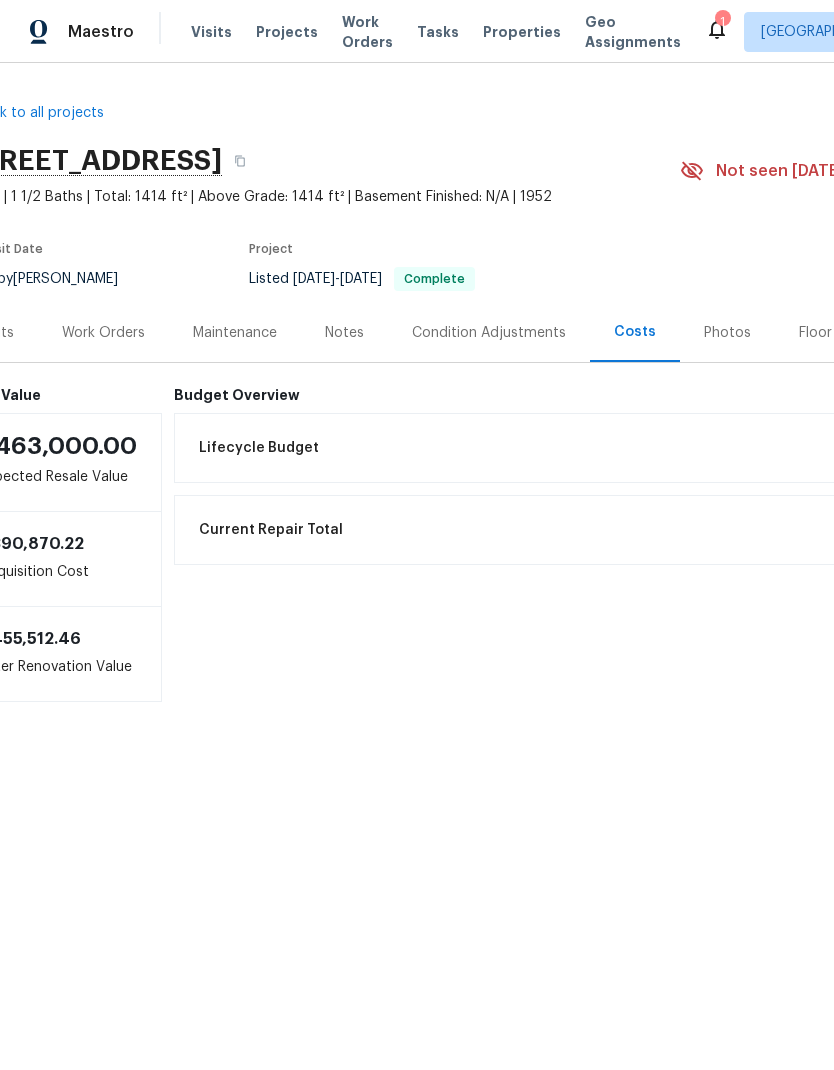scroll, scrollTop: 0, scrollLeft: 39, axis: horizontal 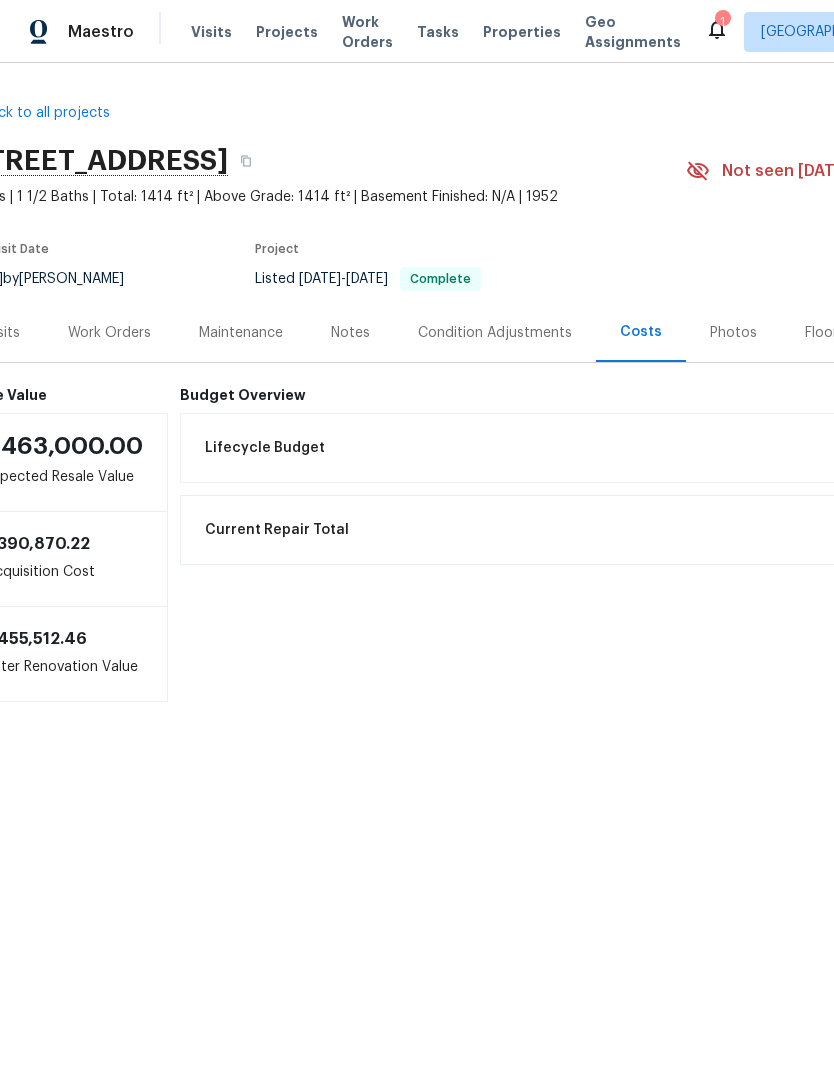 click on "Photos" at bounding box center [733, 333] 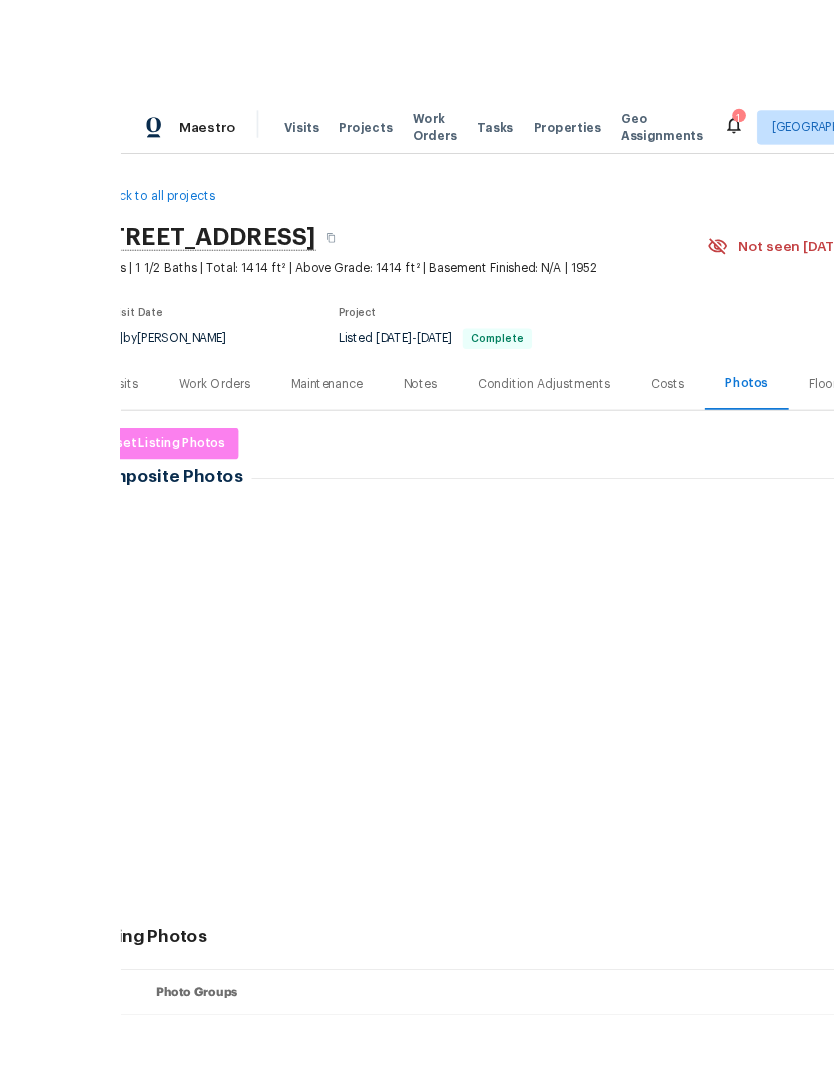 scroll, scrollTop: 17, scrollLeft: 0, axis: vertical 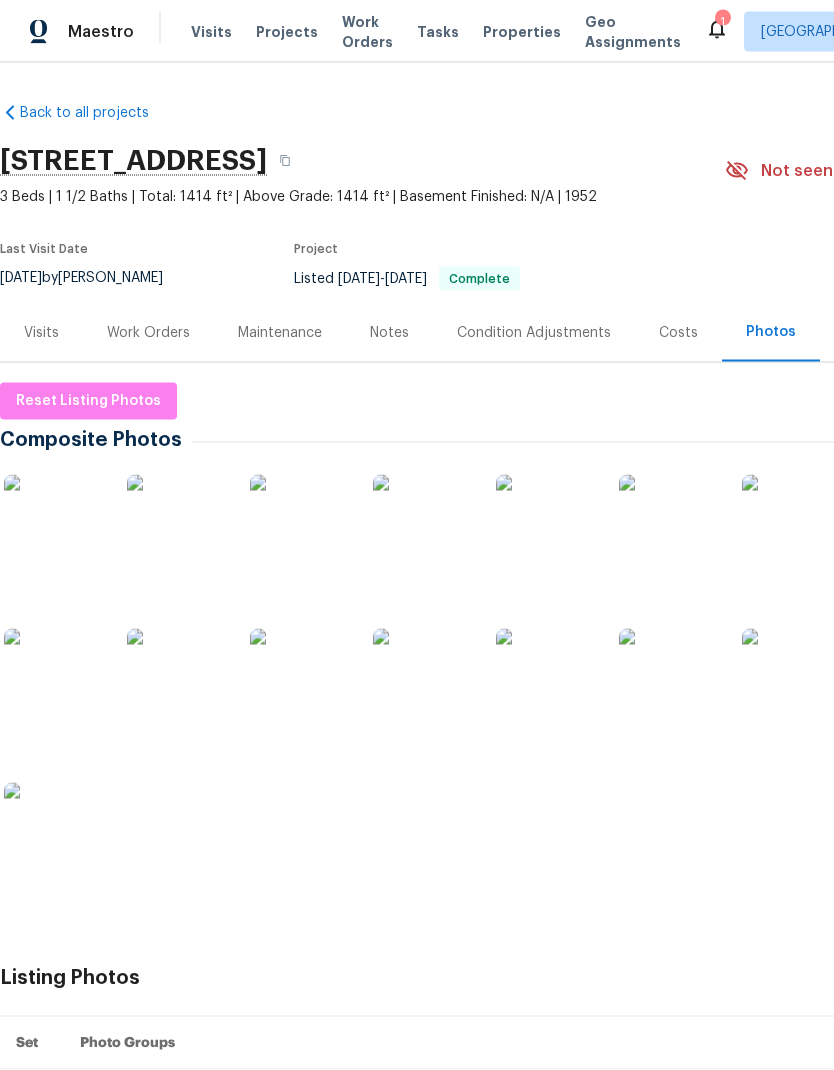 click on "Work Orders" at bounding box center (148, 333) 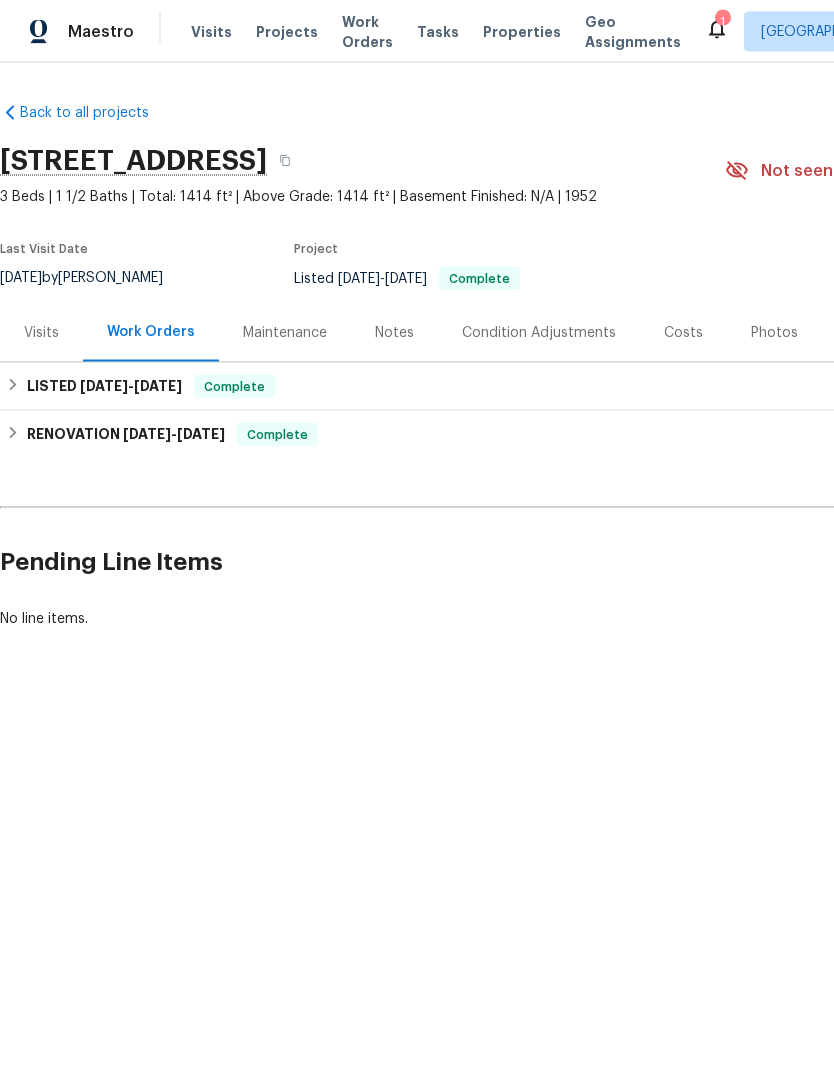 scroll, scrollTop: 0, scrollLeft: 0, axis: both 